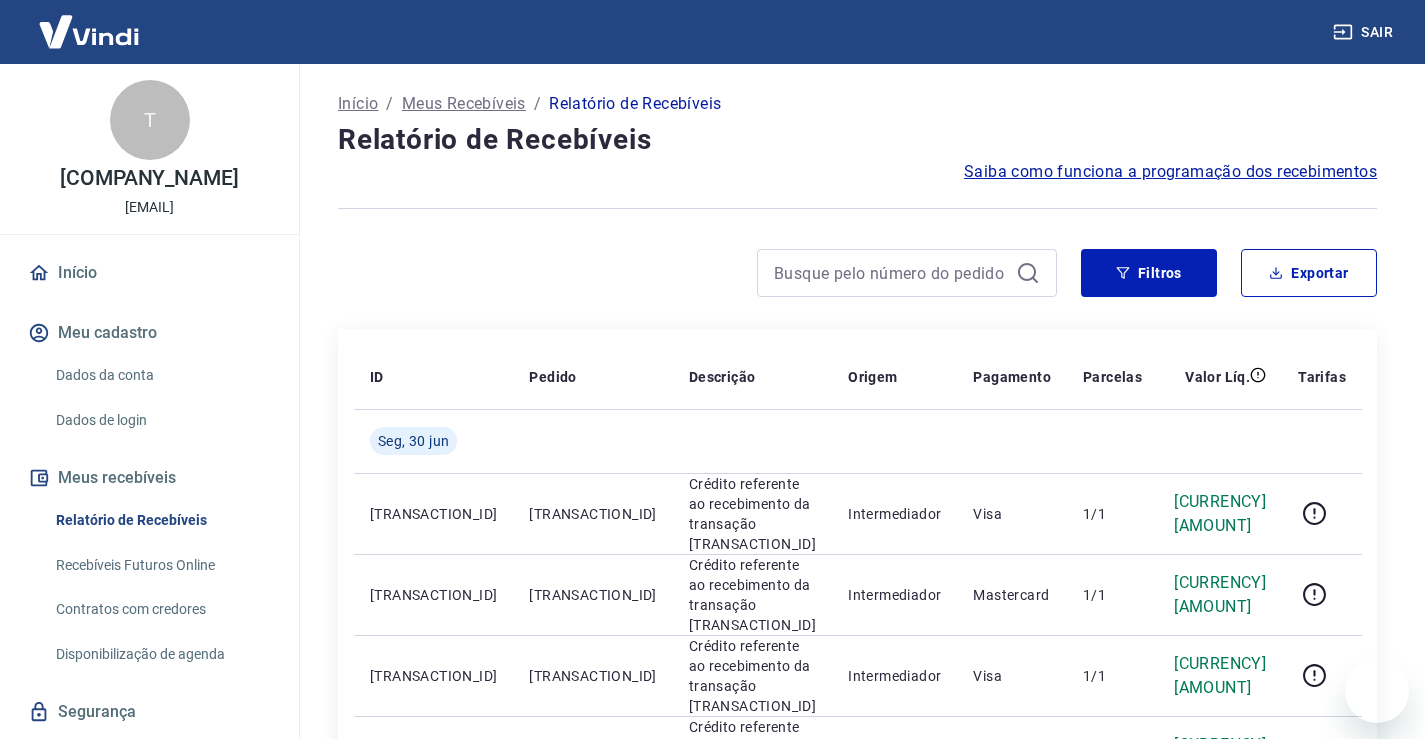 scroll, scrollTop: 300, scrollLeft: 0, axis: vertical 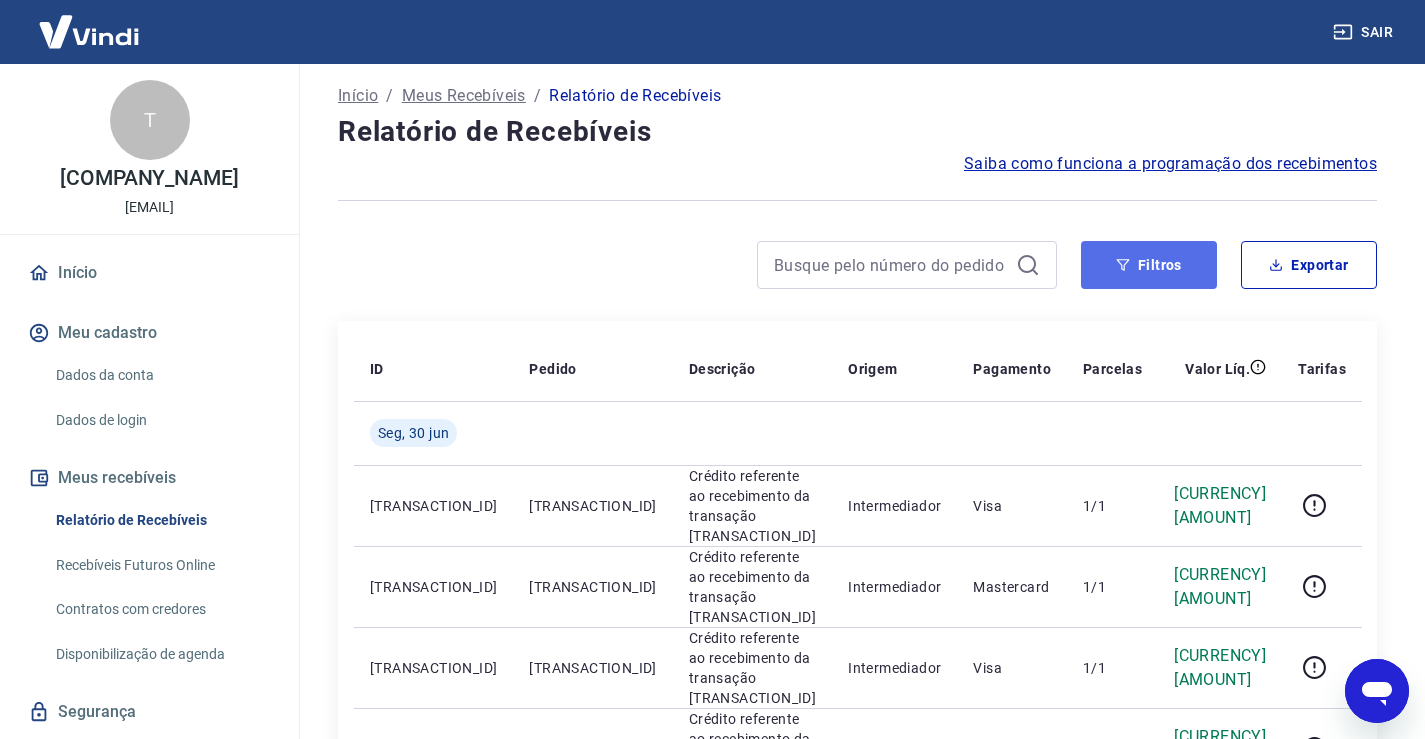 click on "Filtros" at bounding box center [1149, 265] 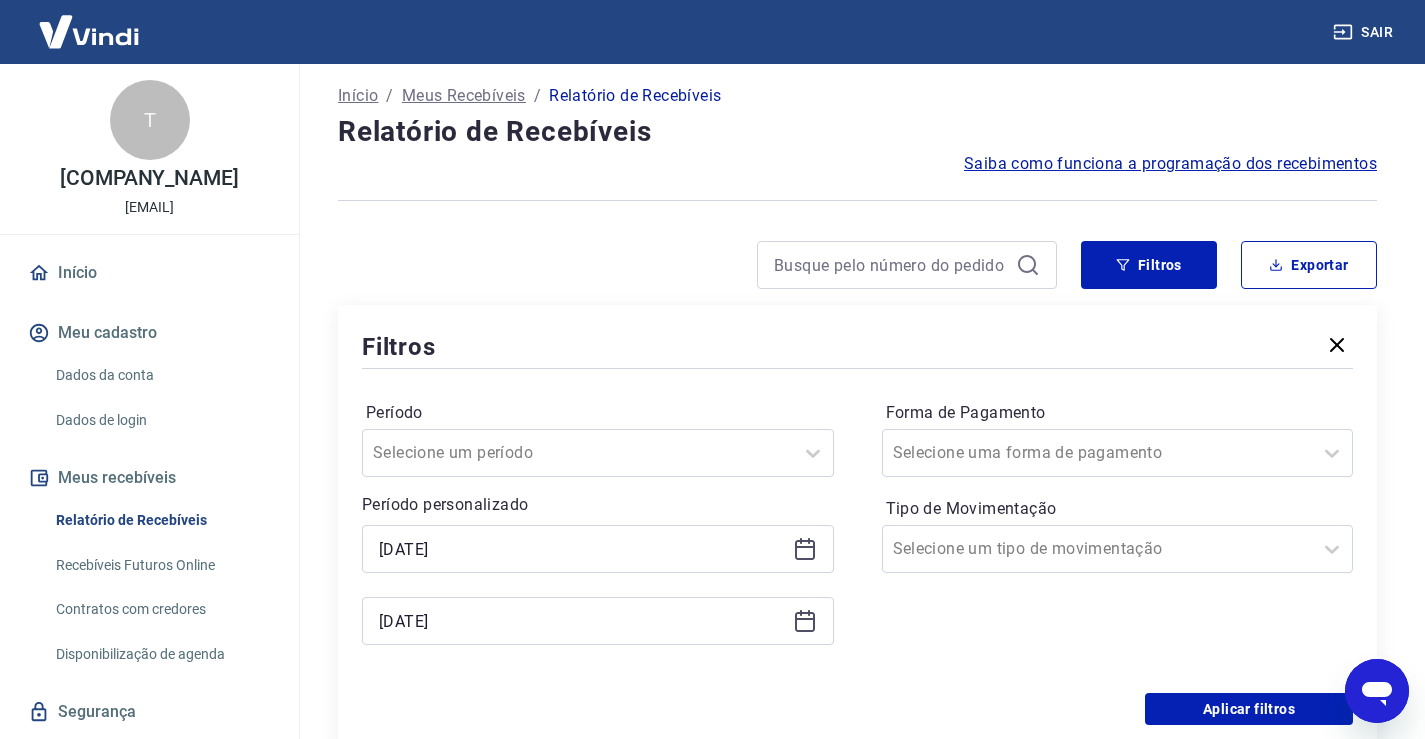 click 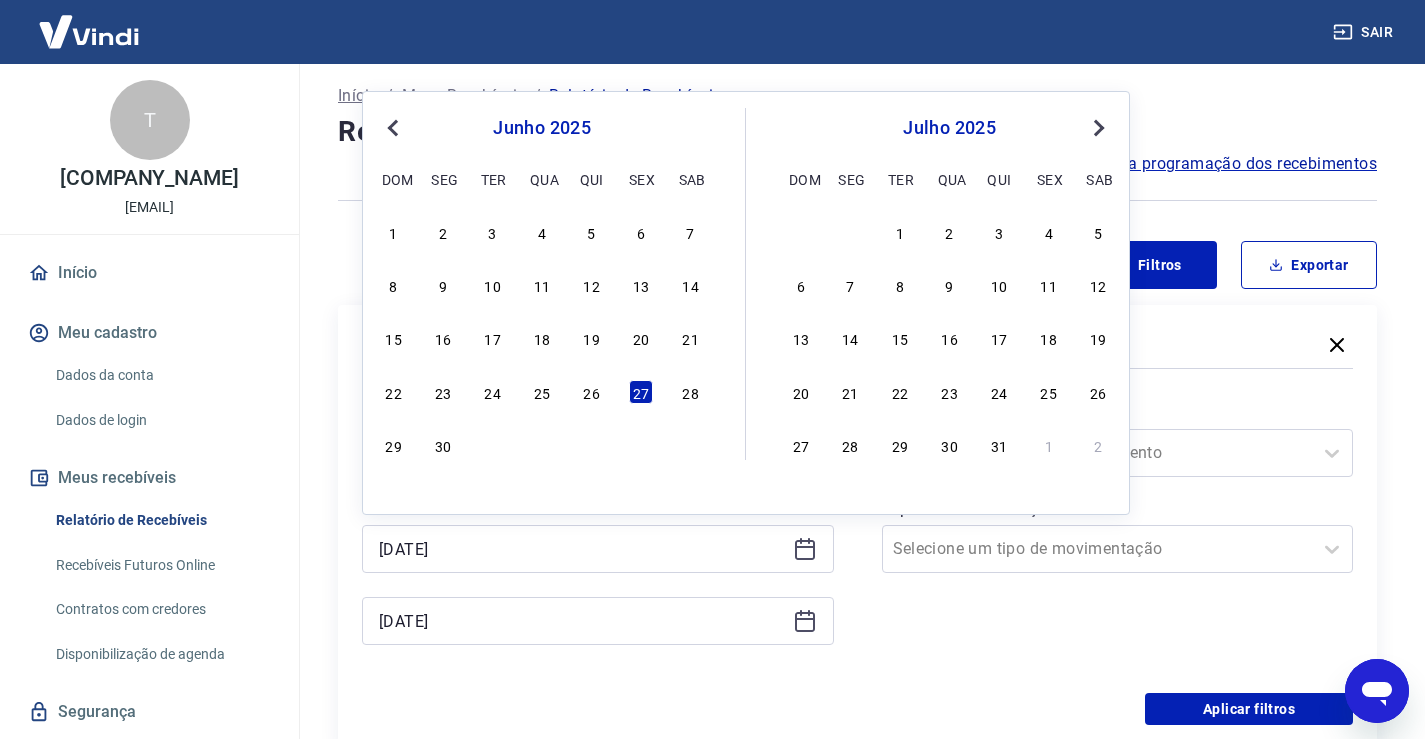 click on "Next Month" at bounding box center [1097, 127] 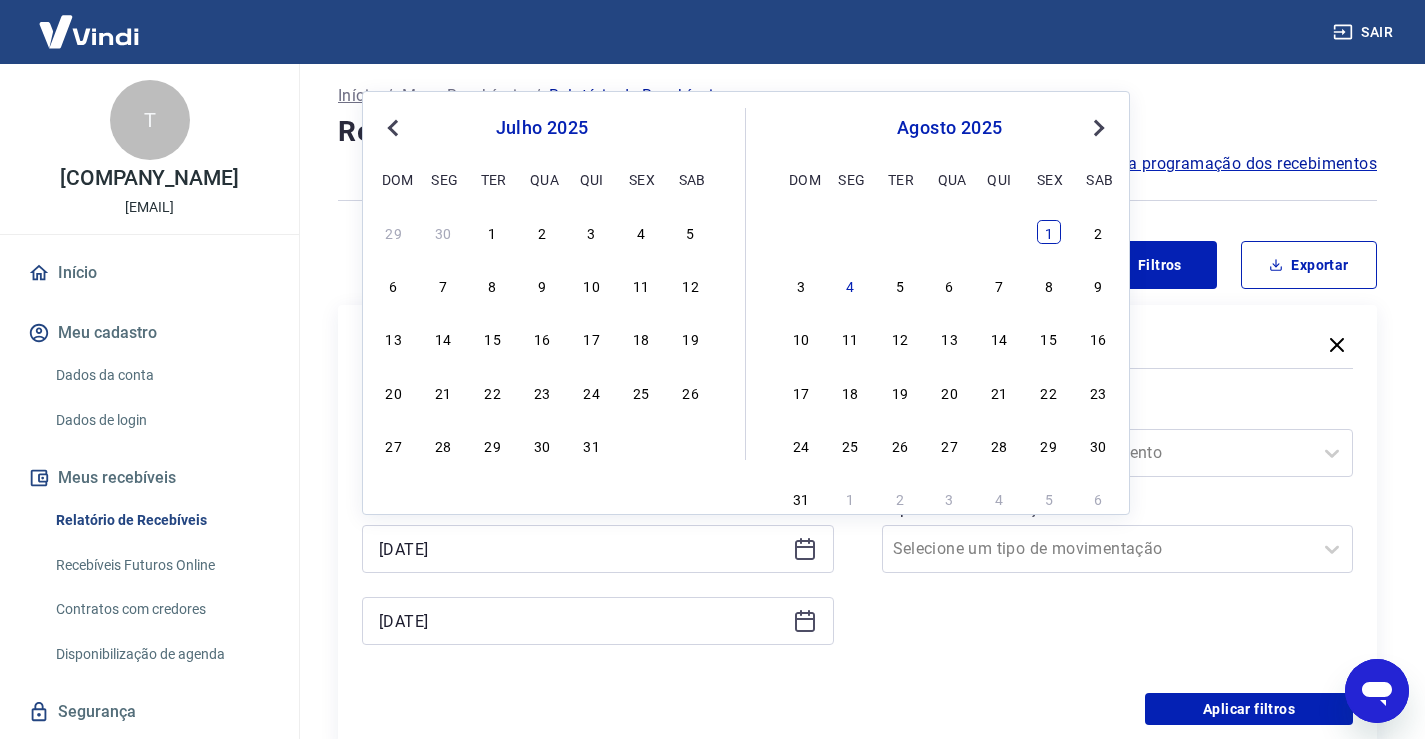 click on "1" at bounding box center [1049, 232] 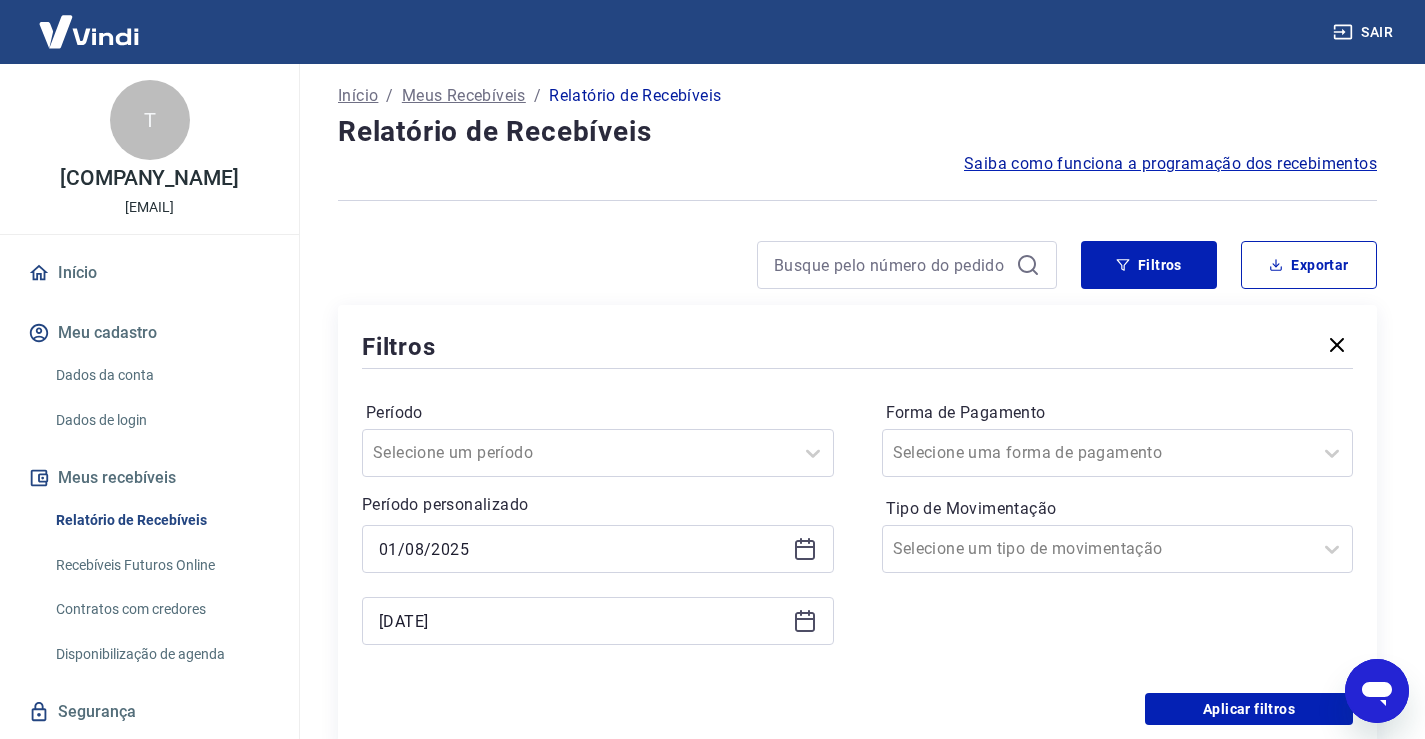 click 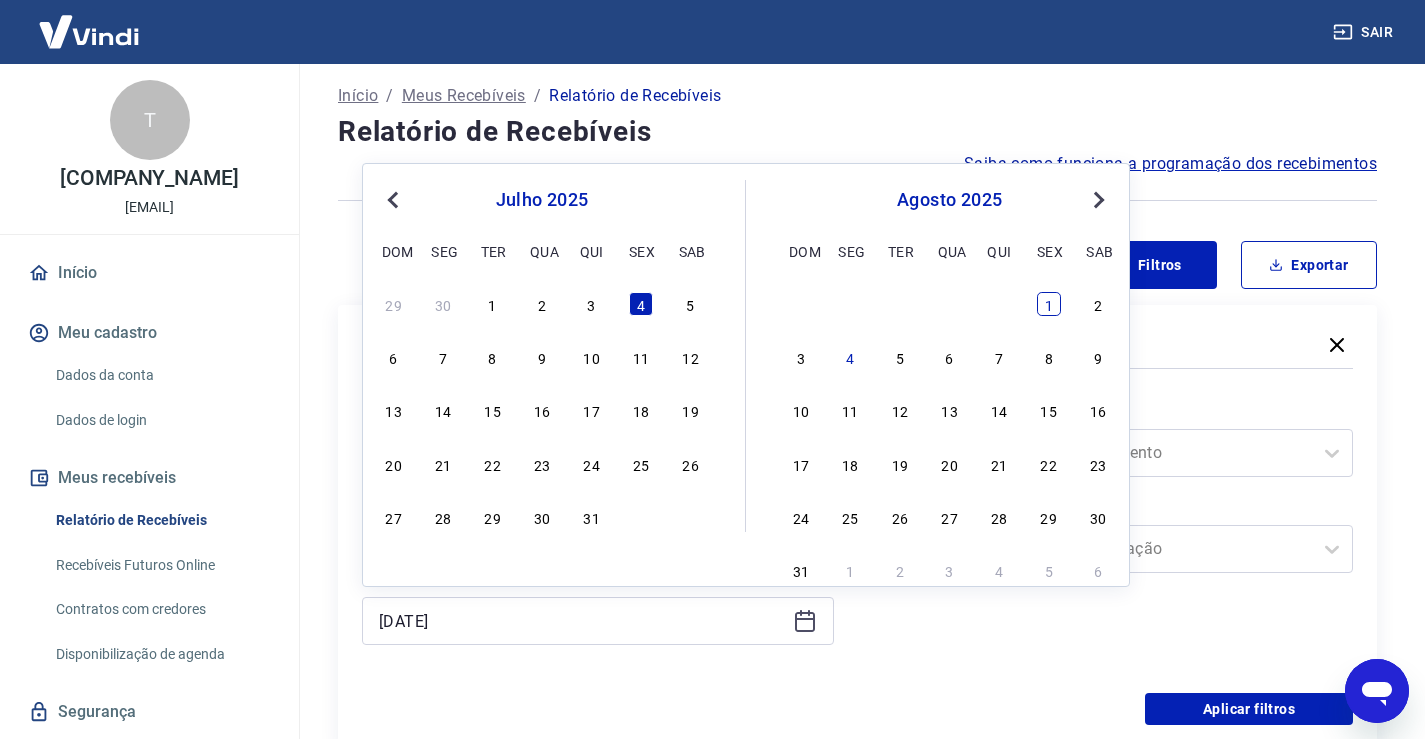 click on "1" at bounding box center (1049, 304) 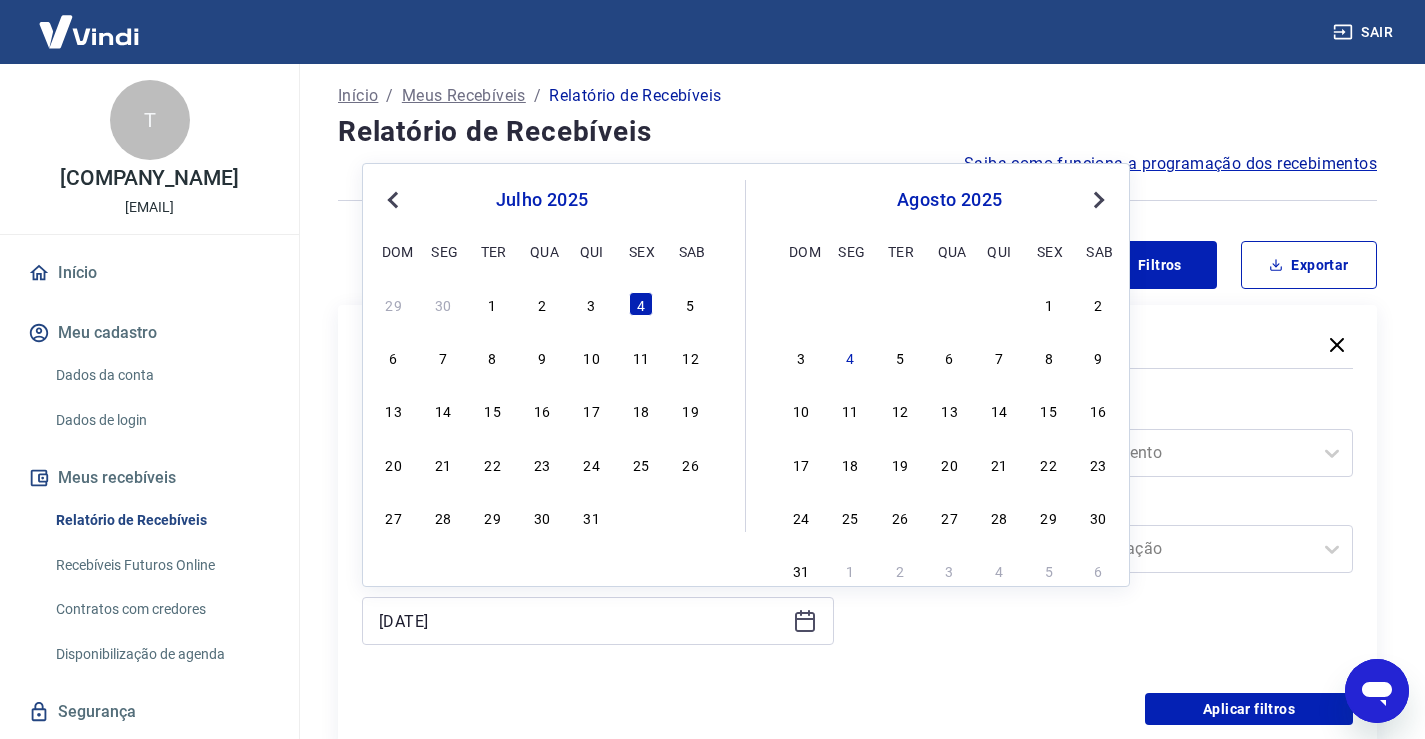 type on "01/08/2025" 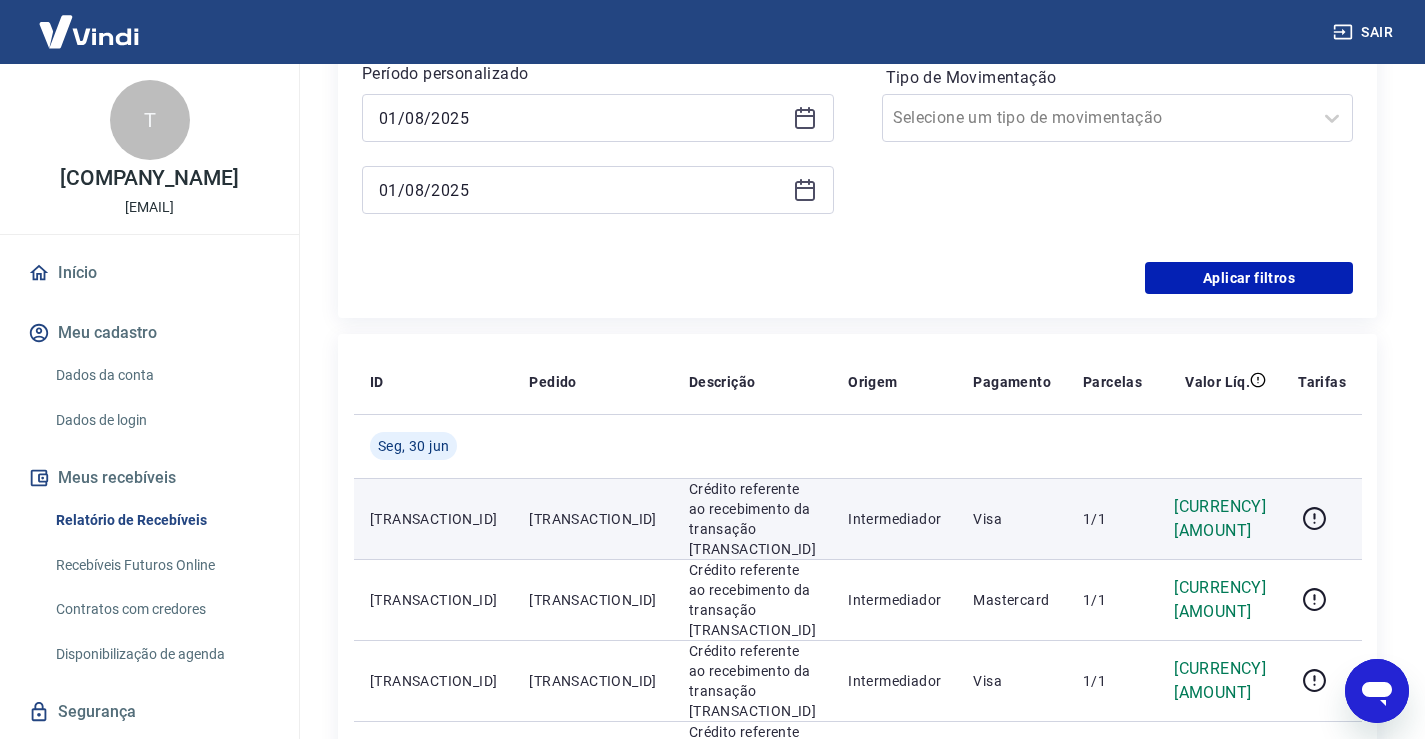 scroll, scrollTop: 441, scrollLeft: 0, axis: vertical 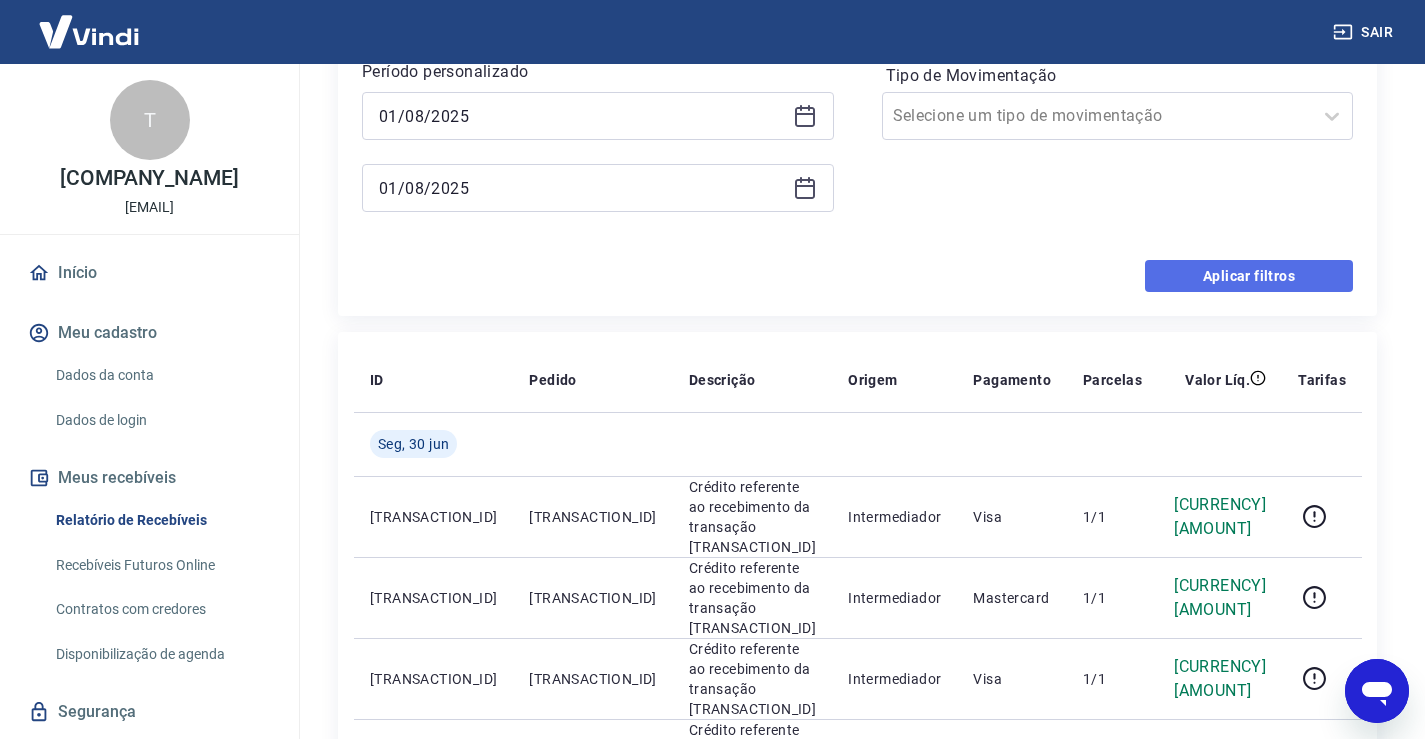 click on "Aplicar filtros" at bounding box center [1249, 276] 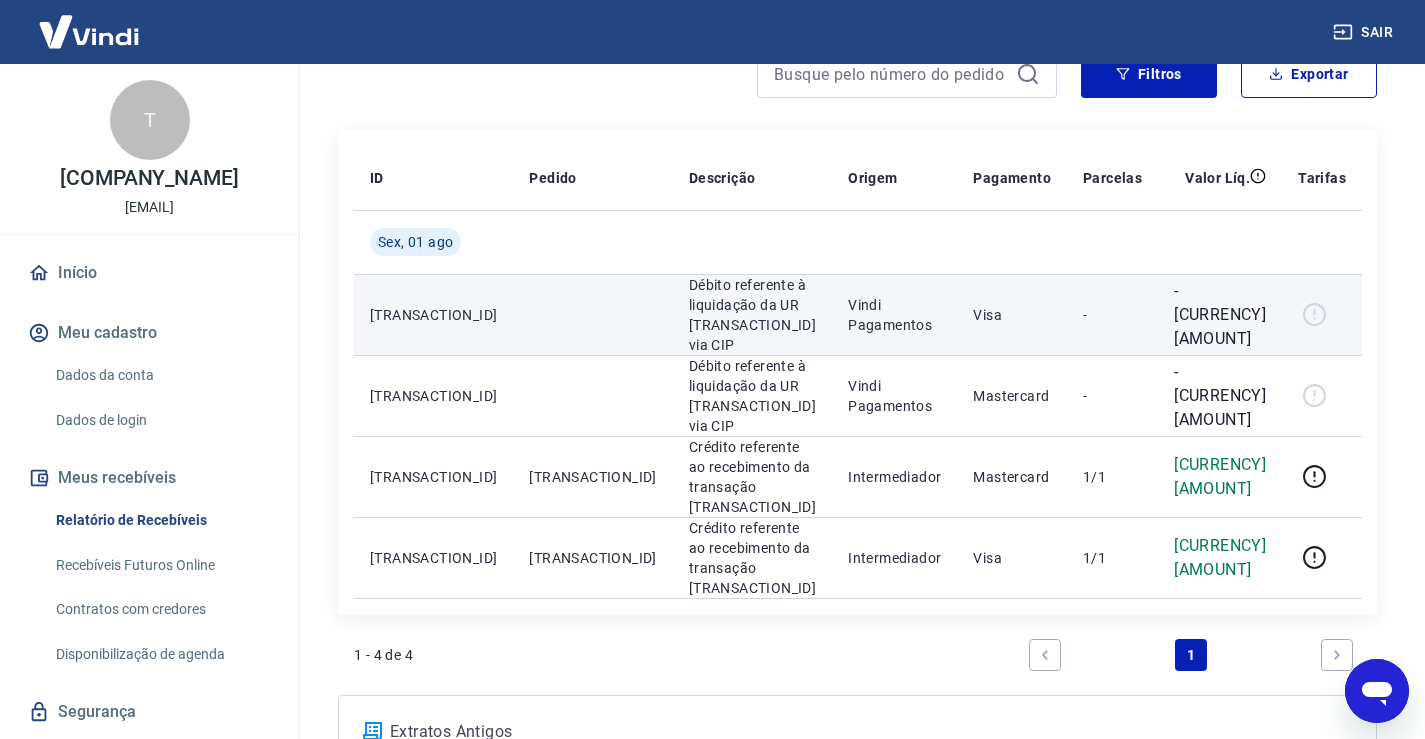 scroll, scrollTop: 200, scrollLeft: 0, axis: vertical 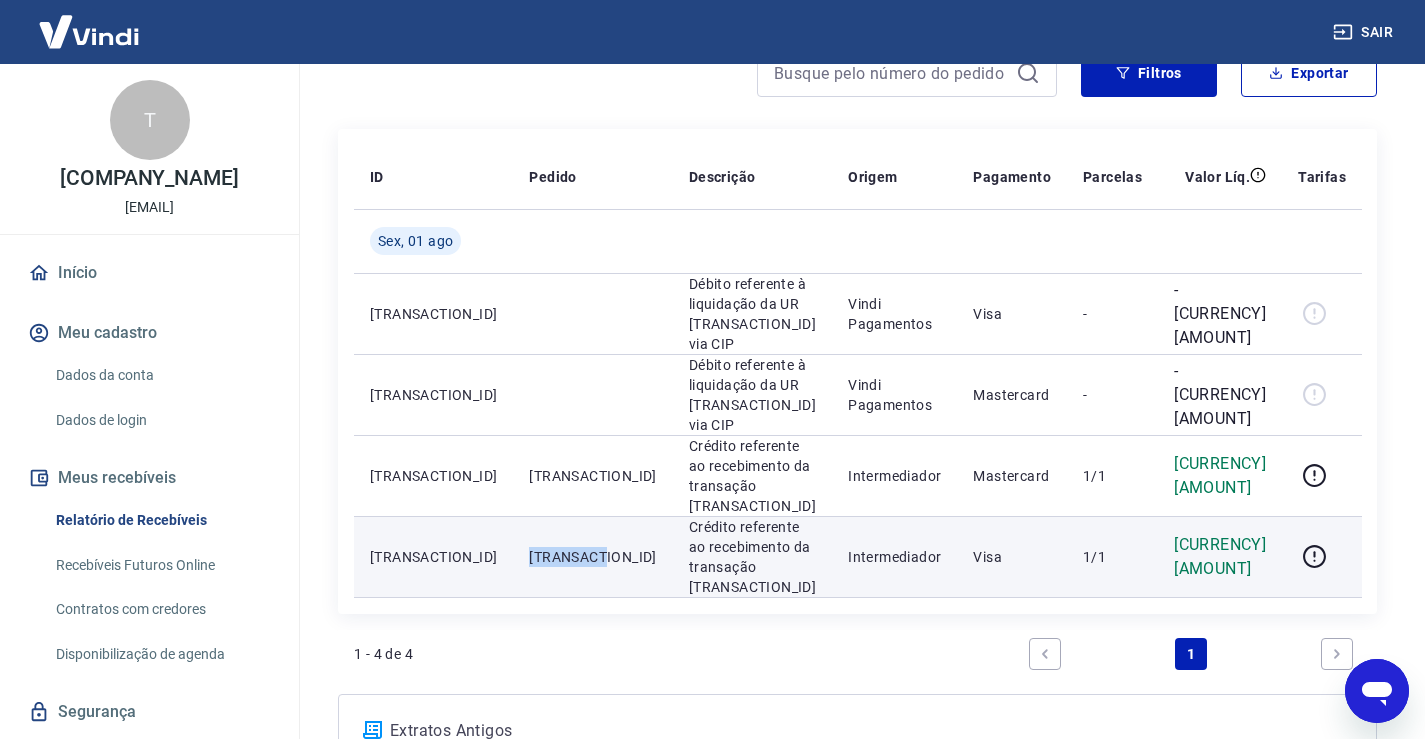 drag, startPoint x: 494, startPoint y: 496, endPoint x: 567, endPoint y: 495, distance: 73.00685 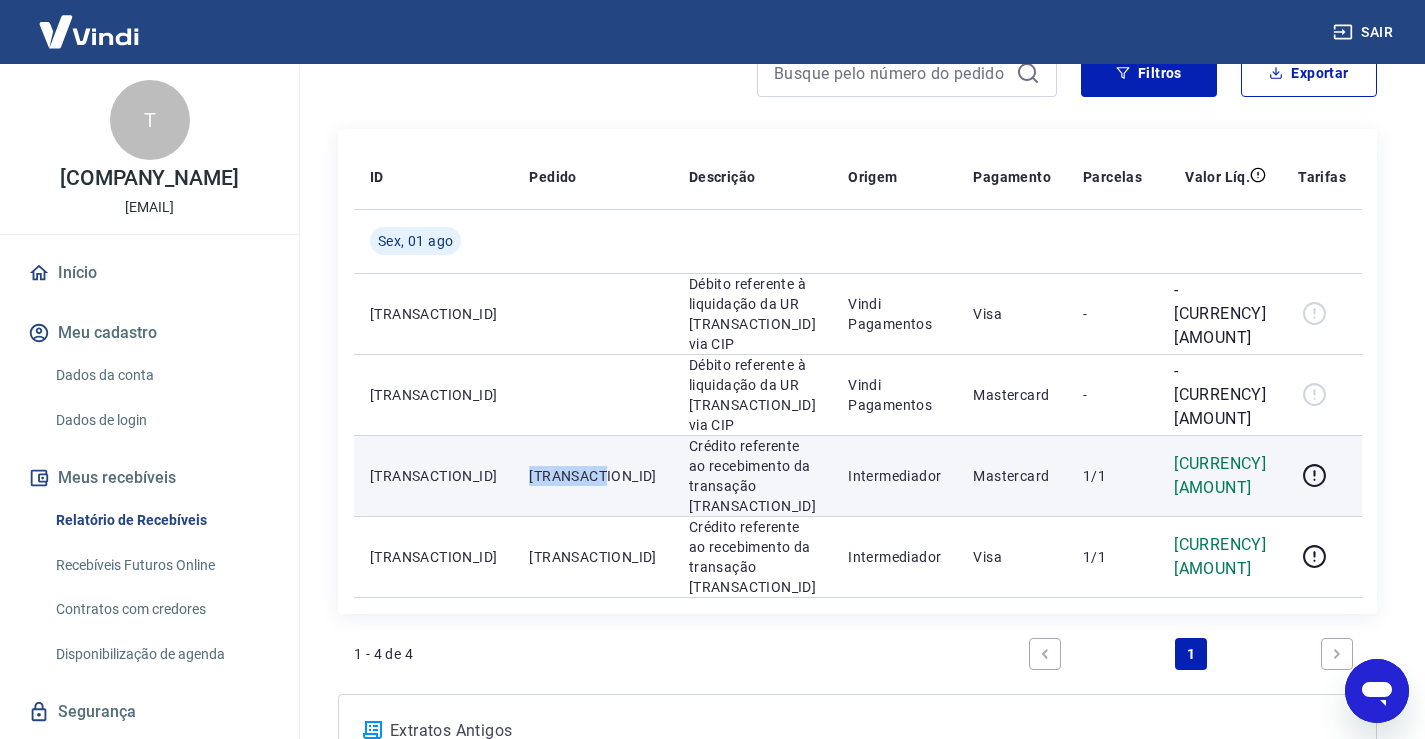 drag, startPoint x: 494, startPoint y: 428, endPoint x: 573, endPoint y: 430, distance: 79.025314 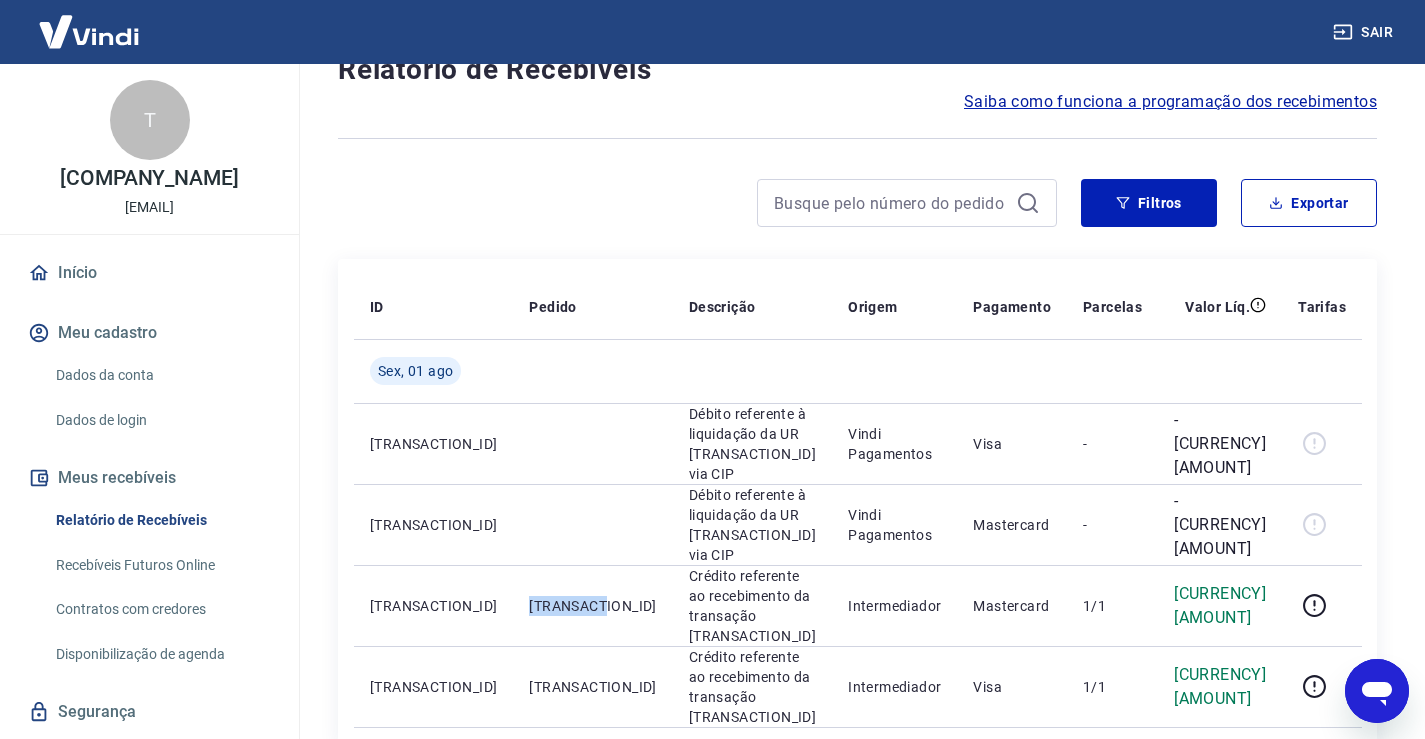 scroll, scrollTop: 67, scrollLeft: 0, axis: vertical 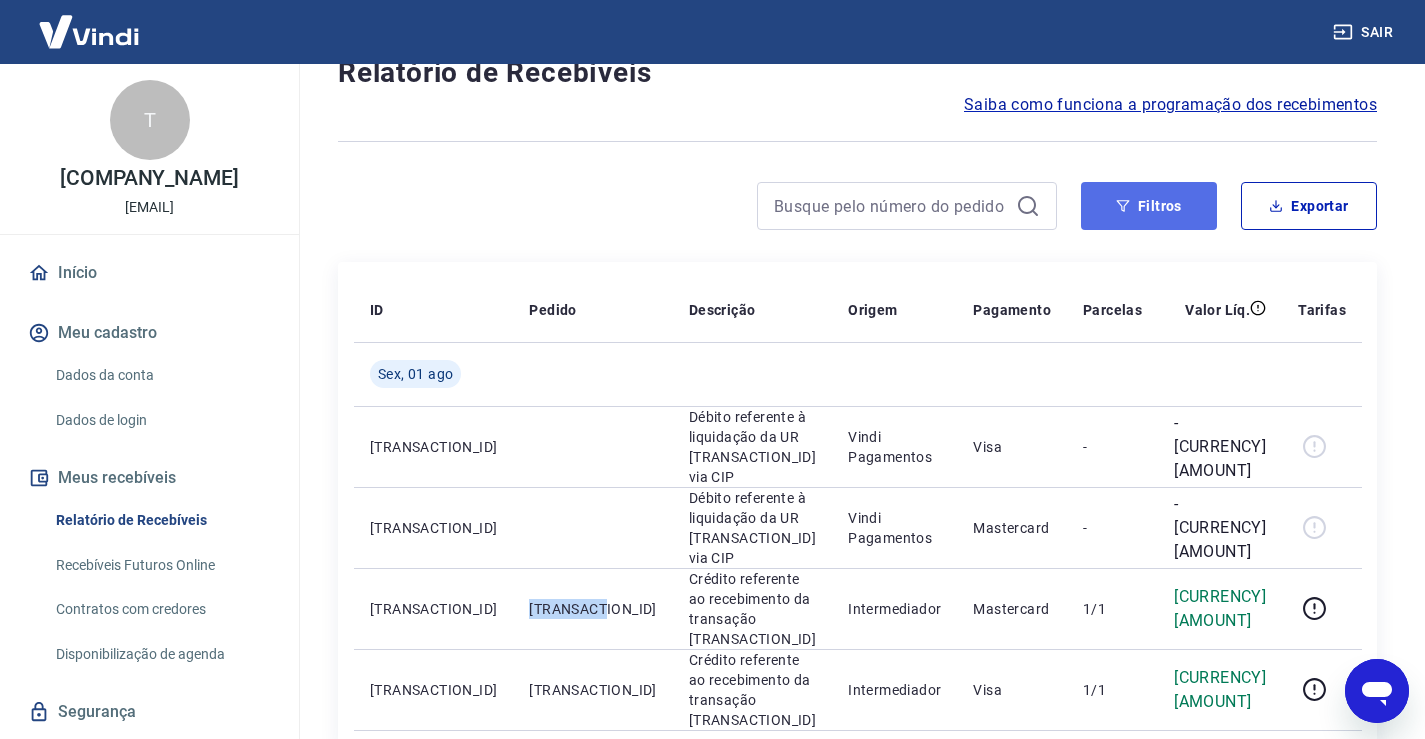 click on "Filtros" at bounding box center [1149, 206] 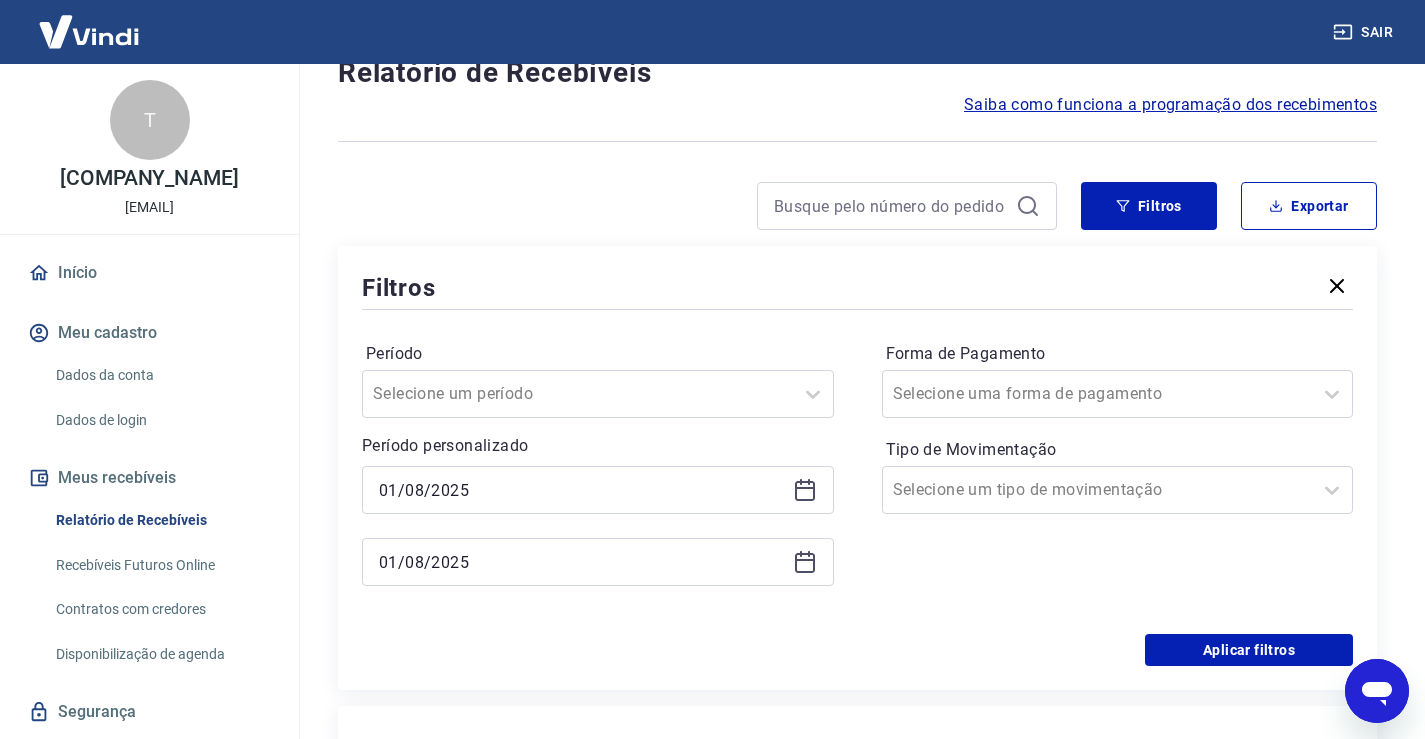 click 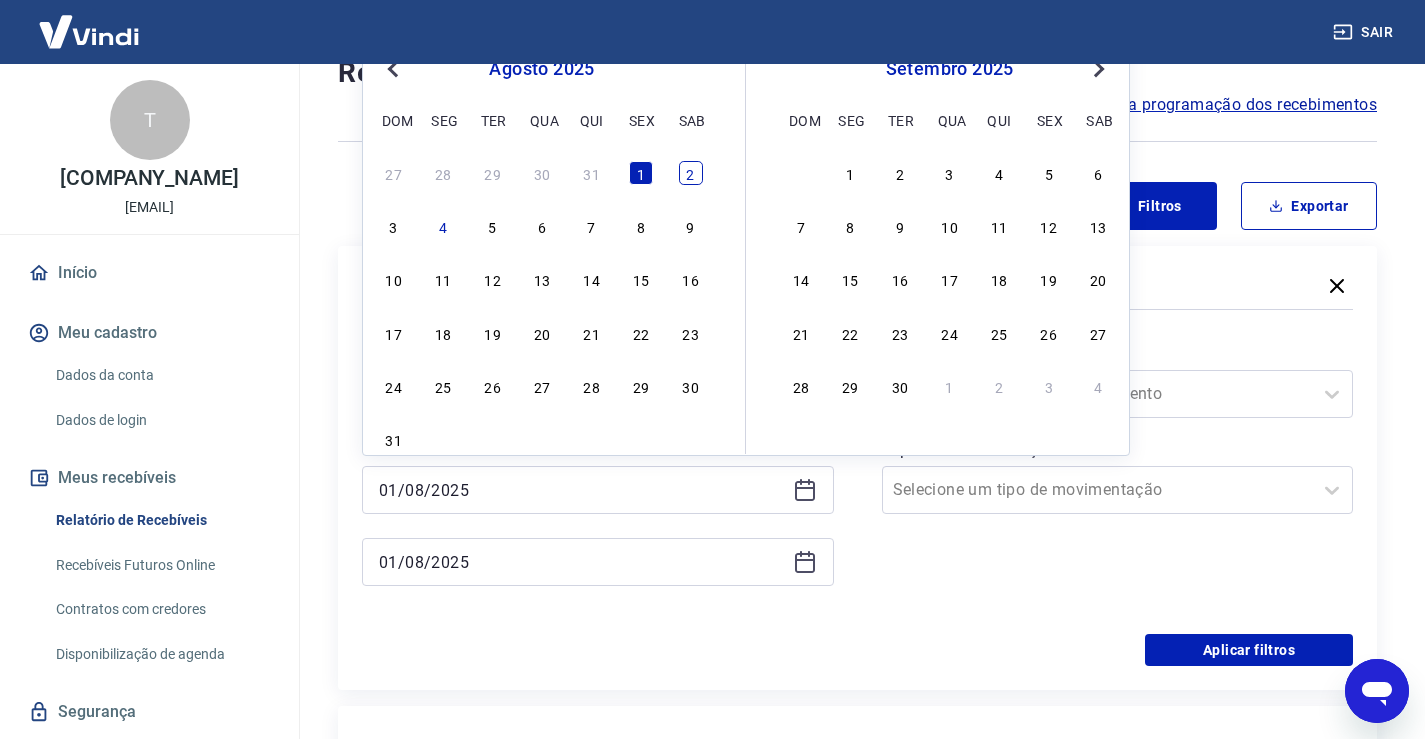click on "2" at bounding box center [691, 173] 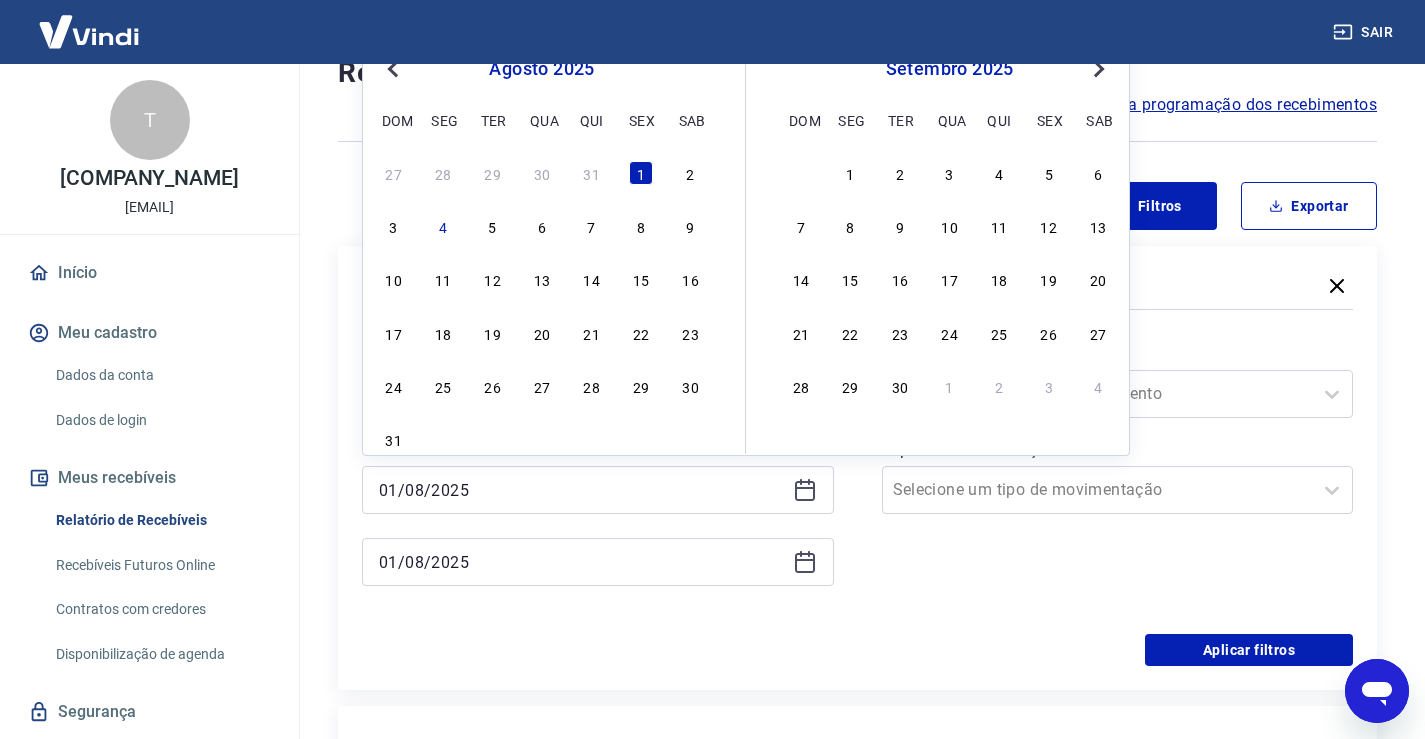 type on "02/08/2025" 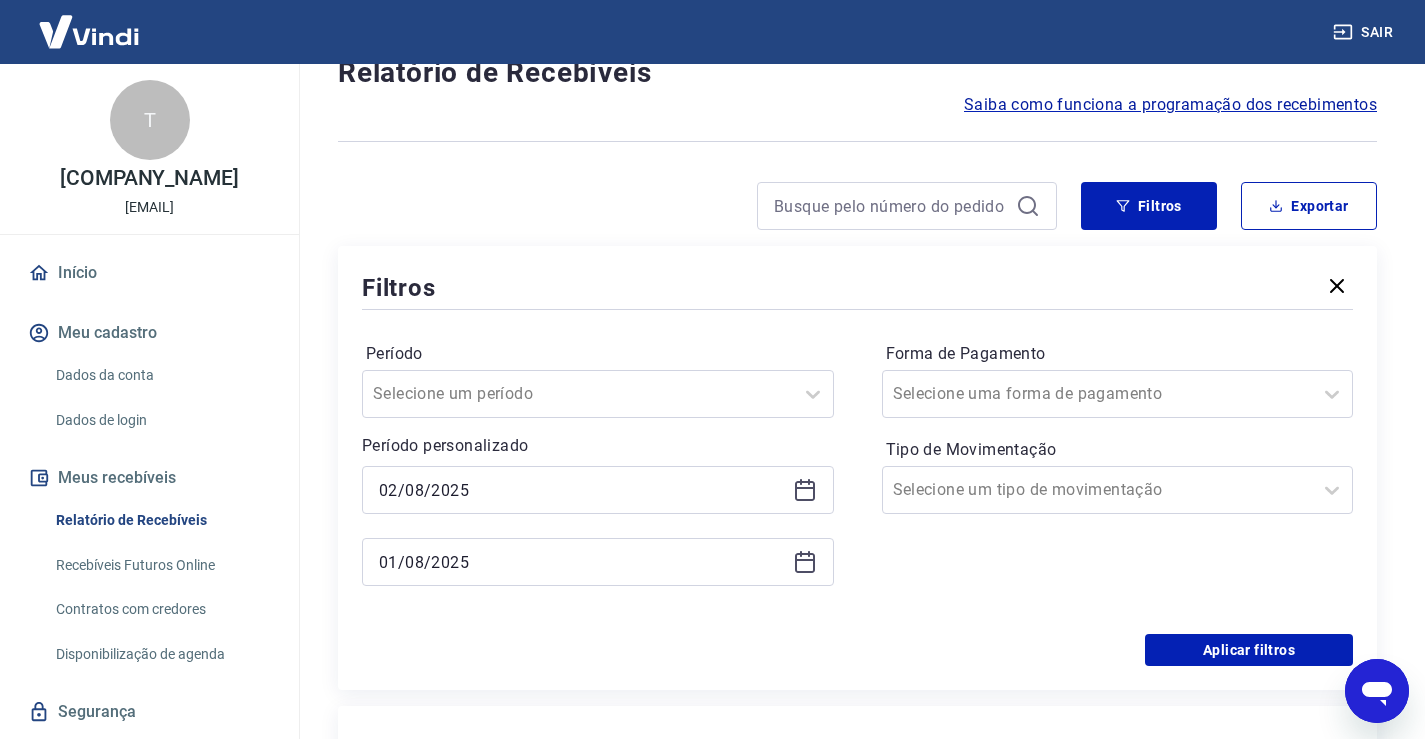 click 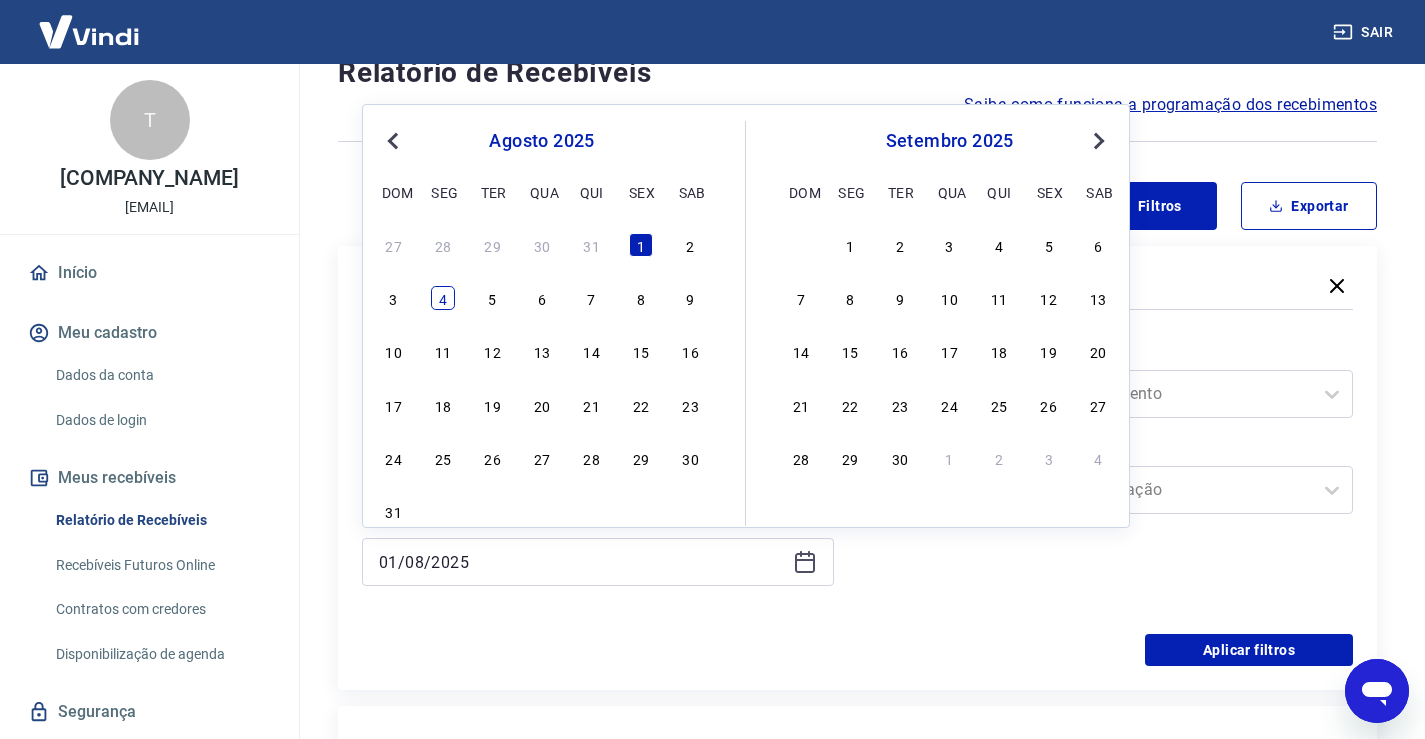 click on "4" at bounding box center (443, 298) 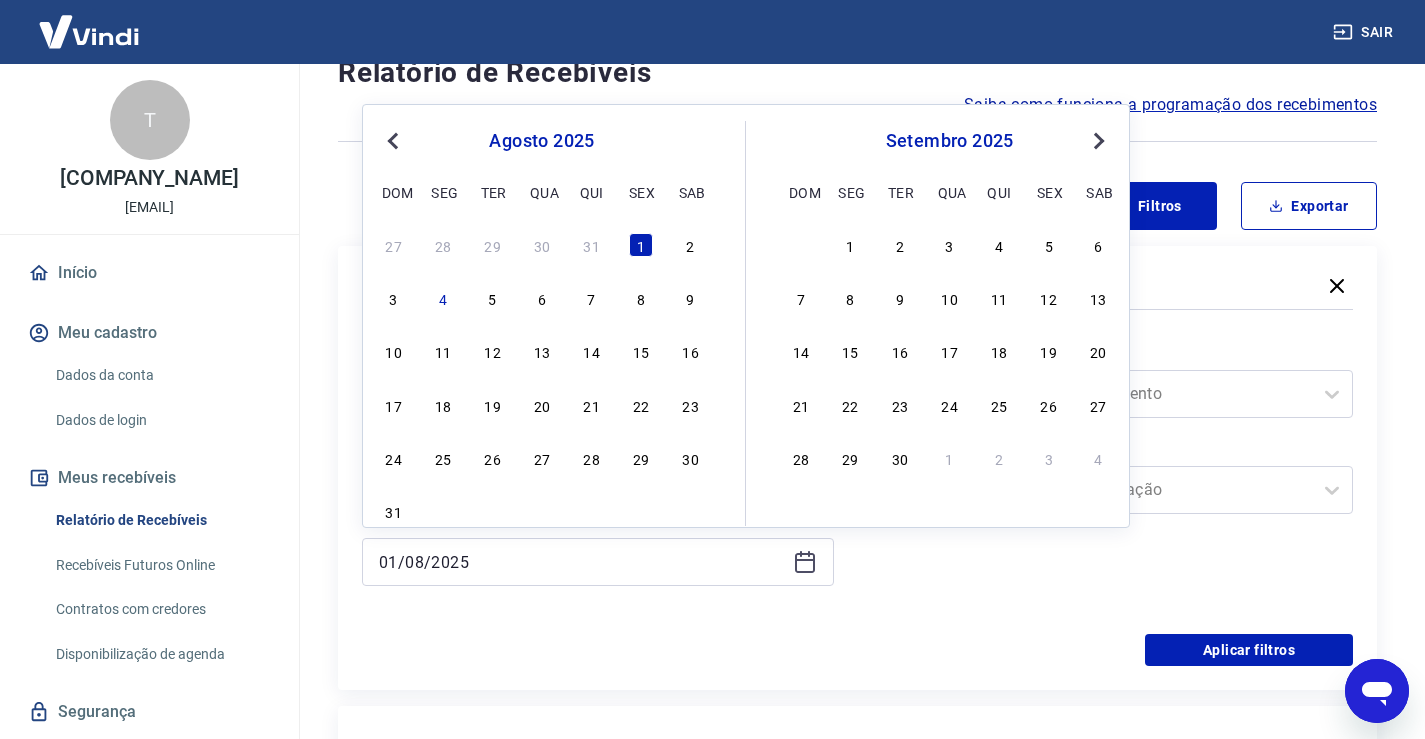type on "04/08/2025" 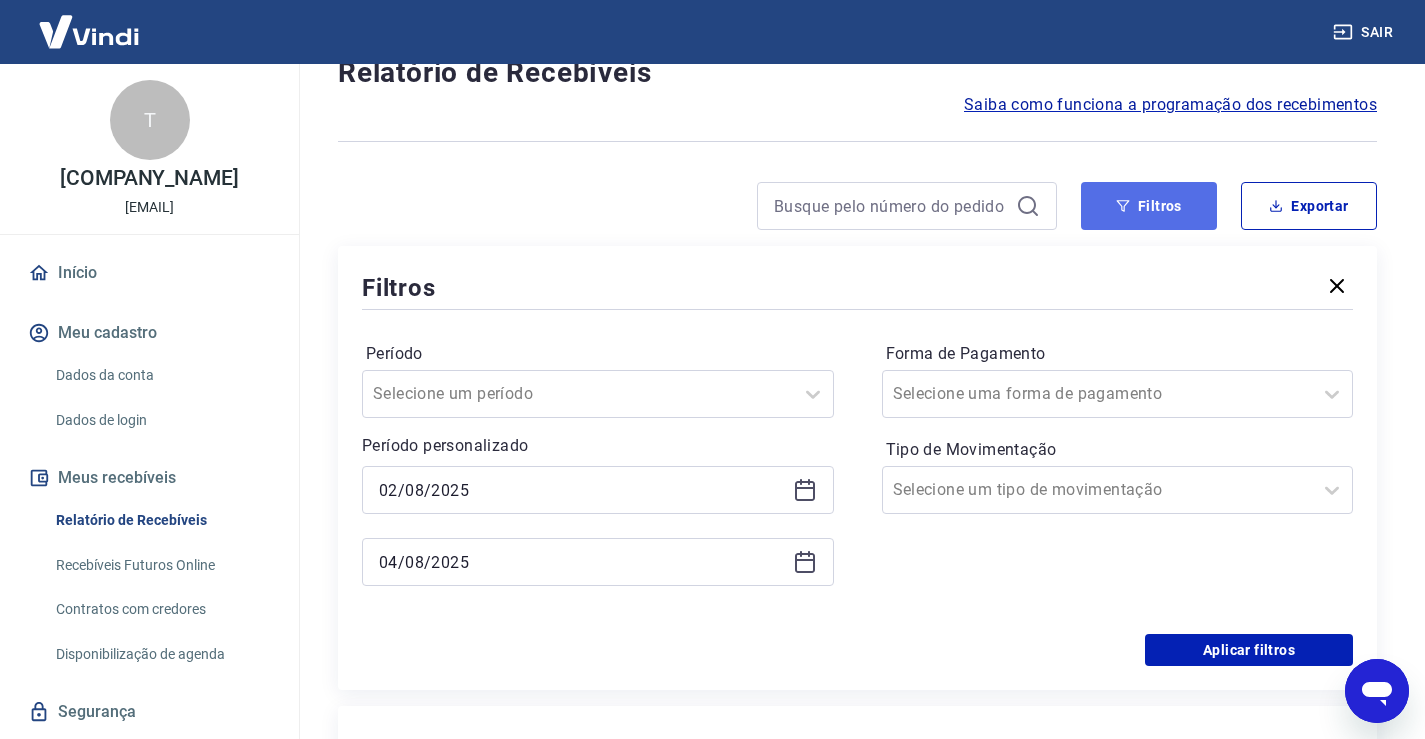click on "Filtros" at bounding box center [1149, 206] 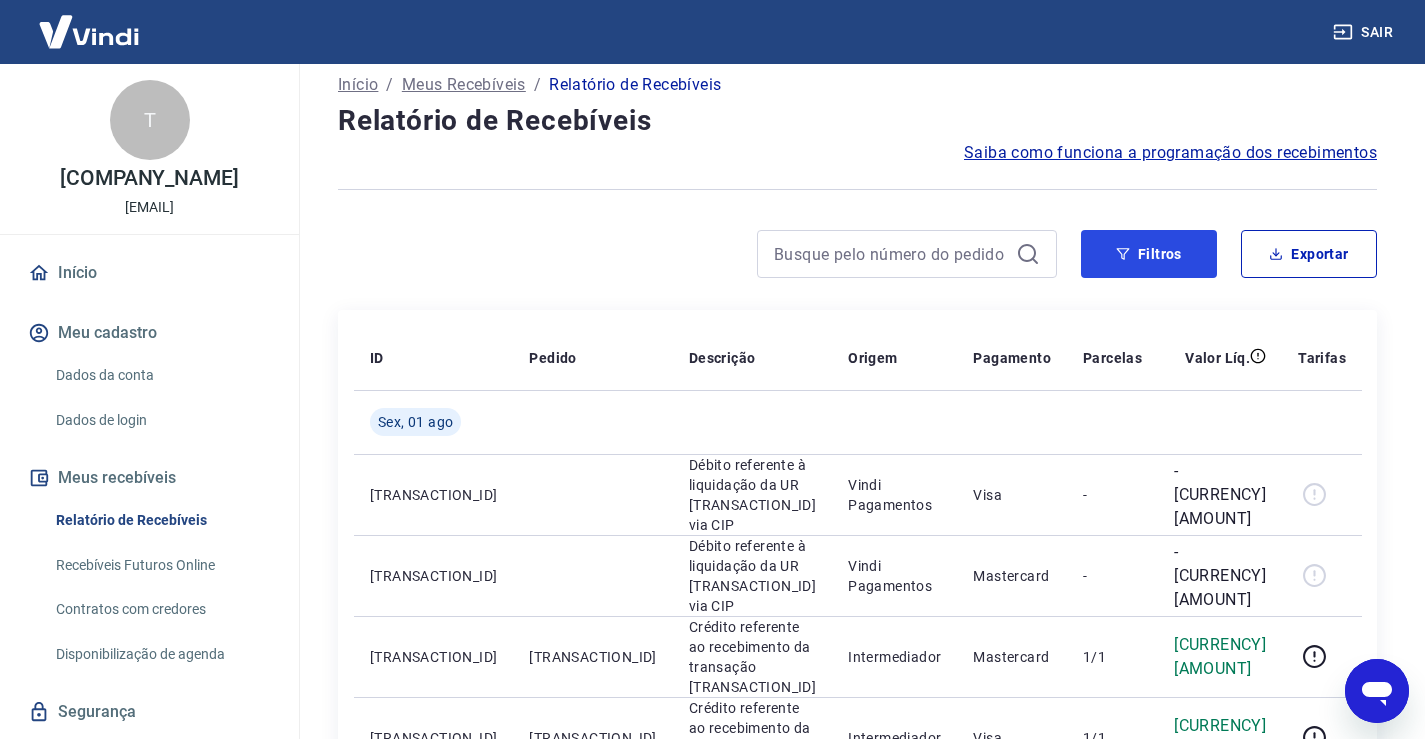 scroll, scrollTop: 0, scrollLeft: 0, axis: both 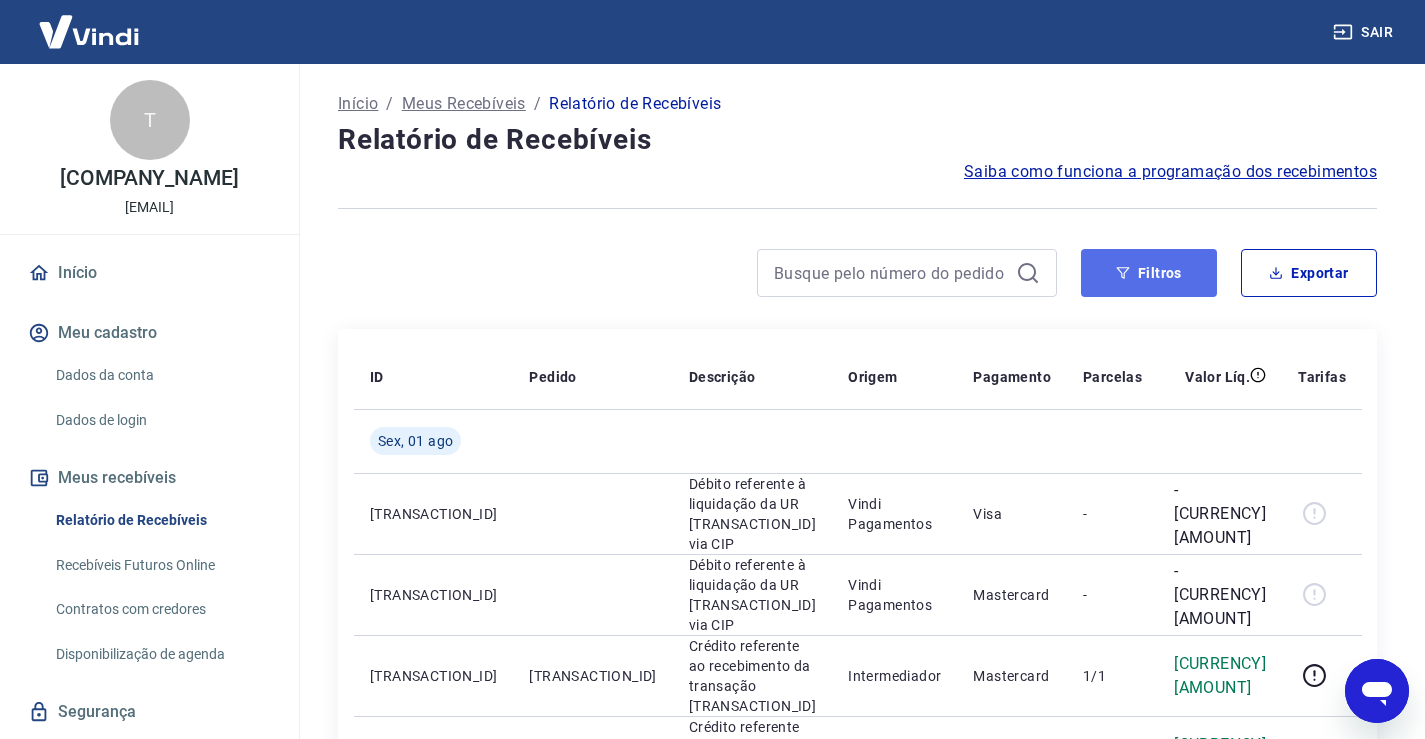 click on "Filtros" at bounding box center [1149, 273] 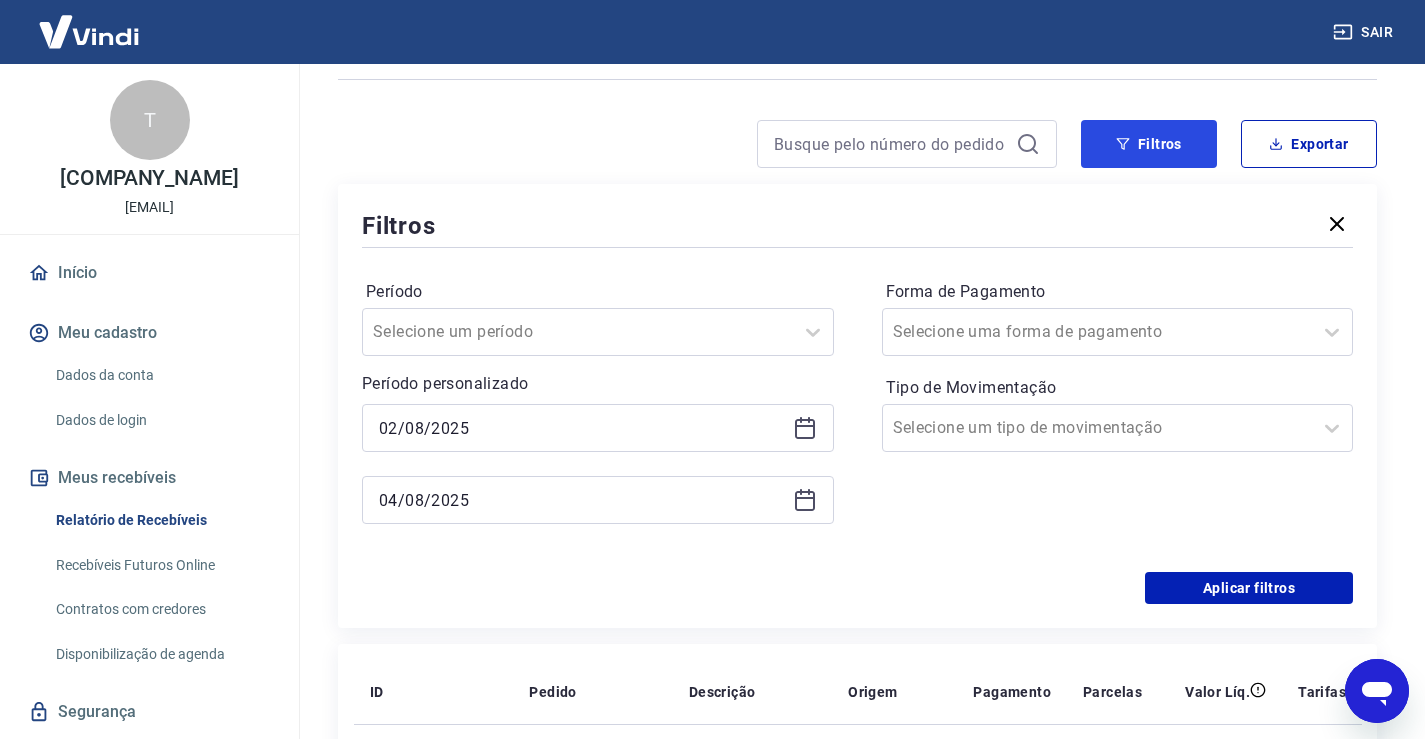 scroll, scrollTop: 133, scrollLeft: 0, axis: vertical 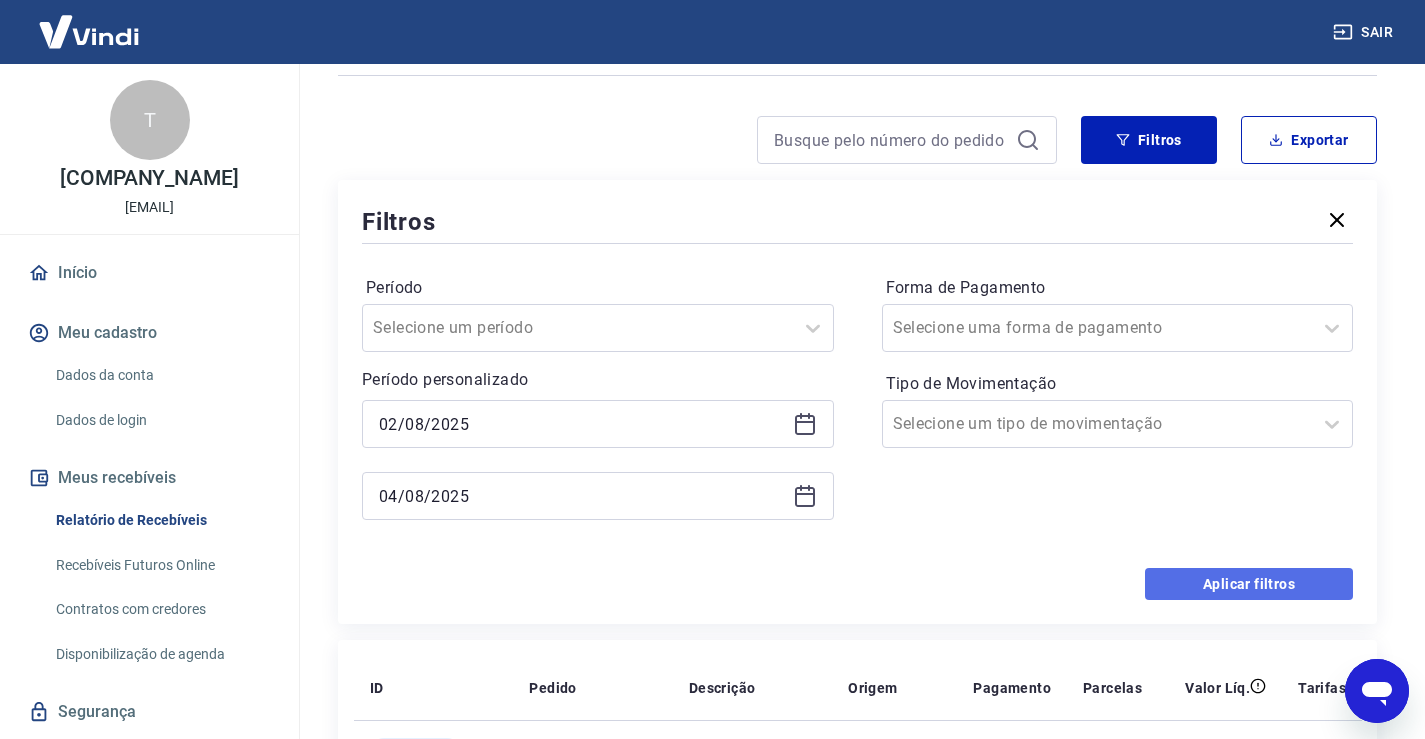 click on "Aplicar filtros" at bounding box center [1249, 584] 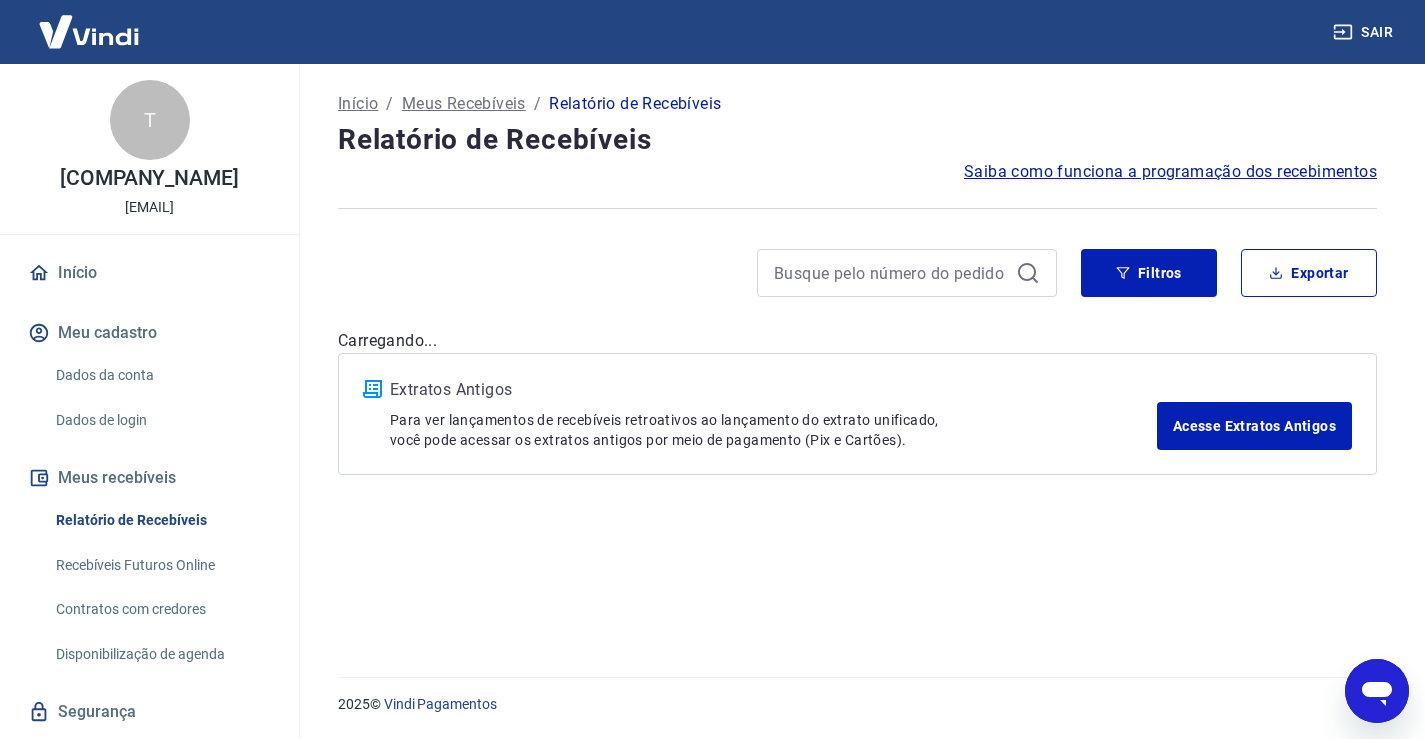 scroll, scrollTop: 0, scrollLeft: 0, axis: both 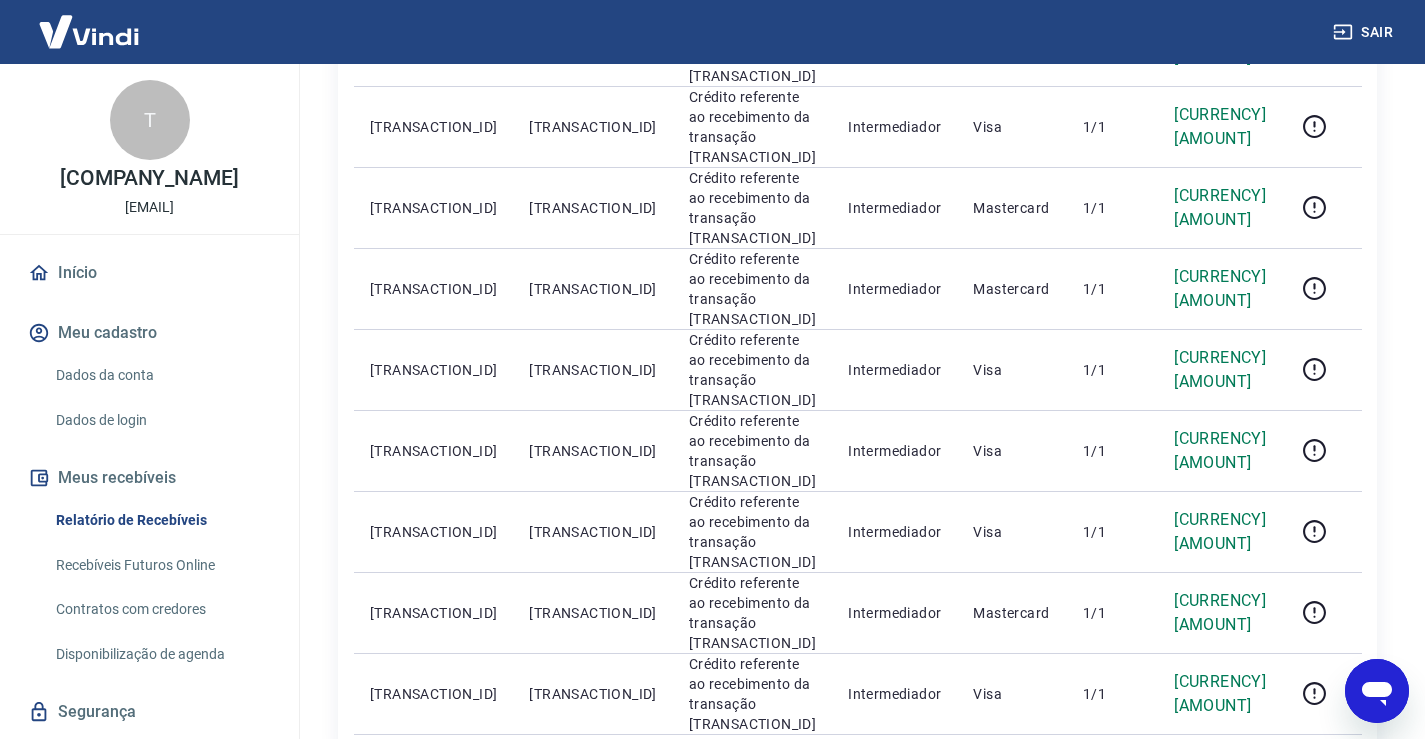 click on "2" at bounding box center [1240, 791] 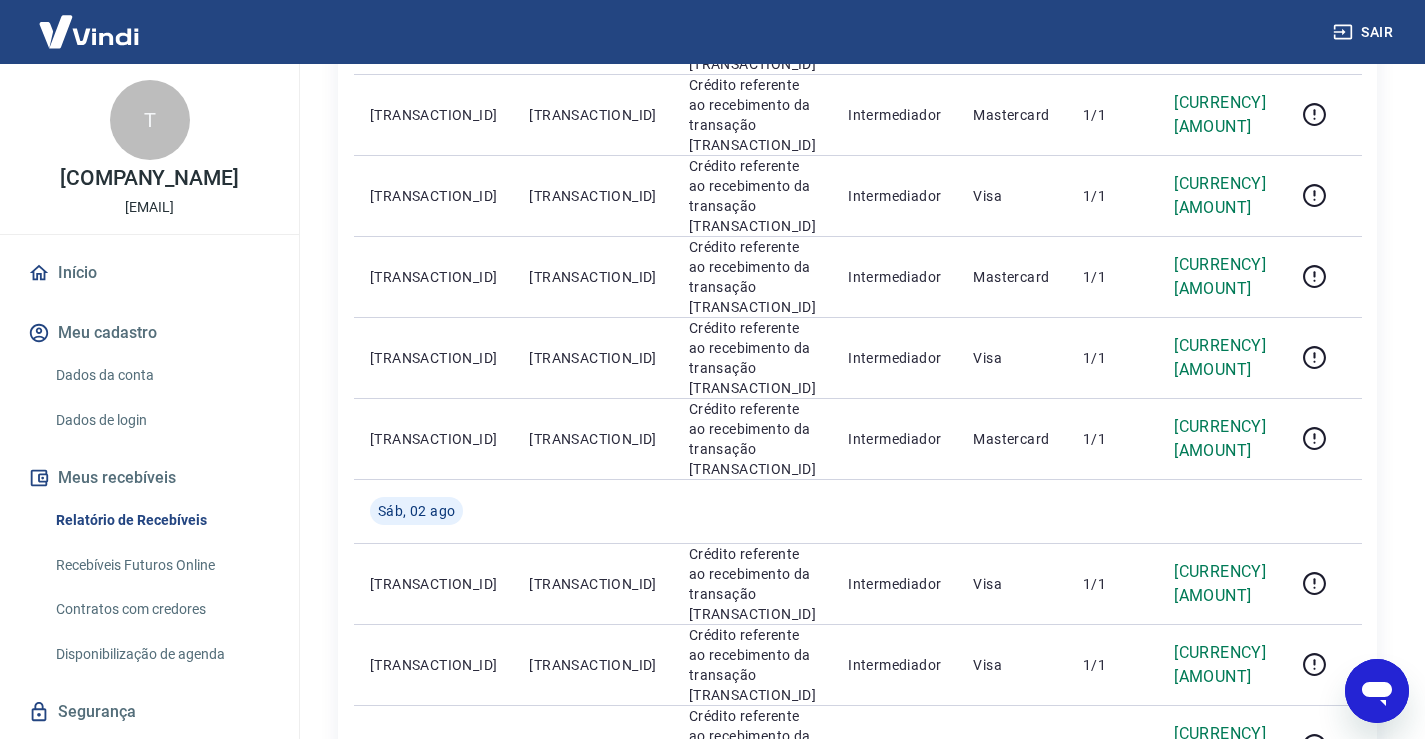 scroll, scrollTop: 1133, scrollLeft: 0, axis: vertical 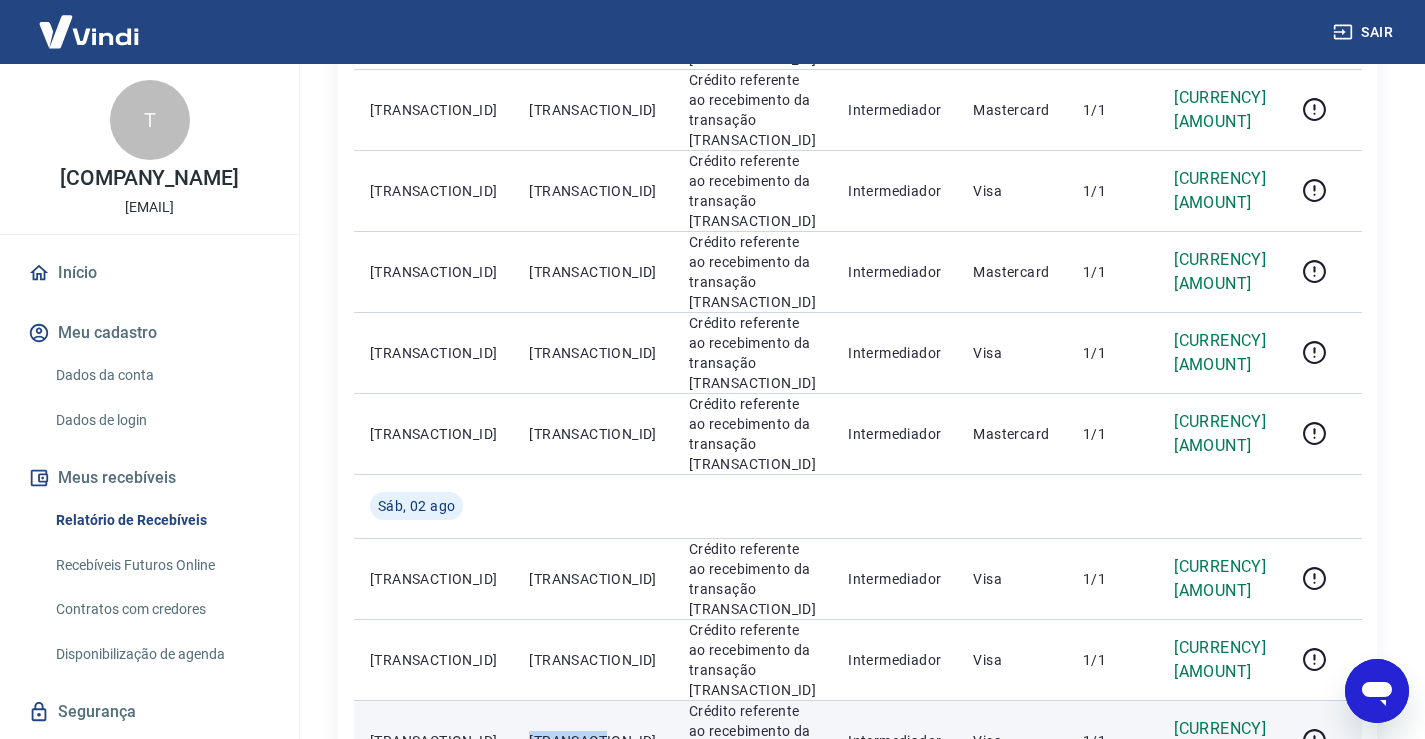 drag, startPoint x: 503, startPoint y: 458, endPoint x: 580, endPoint y: 463, distance: 77.16217 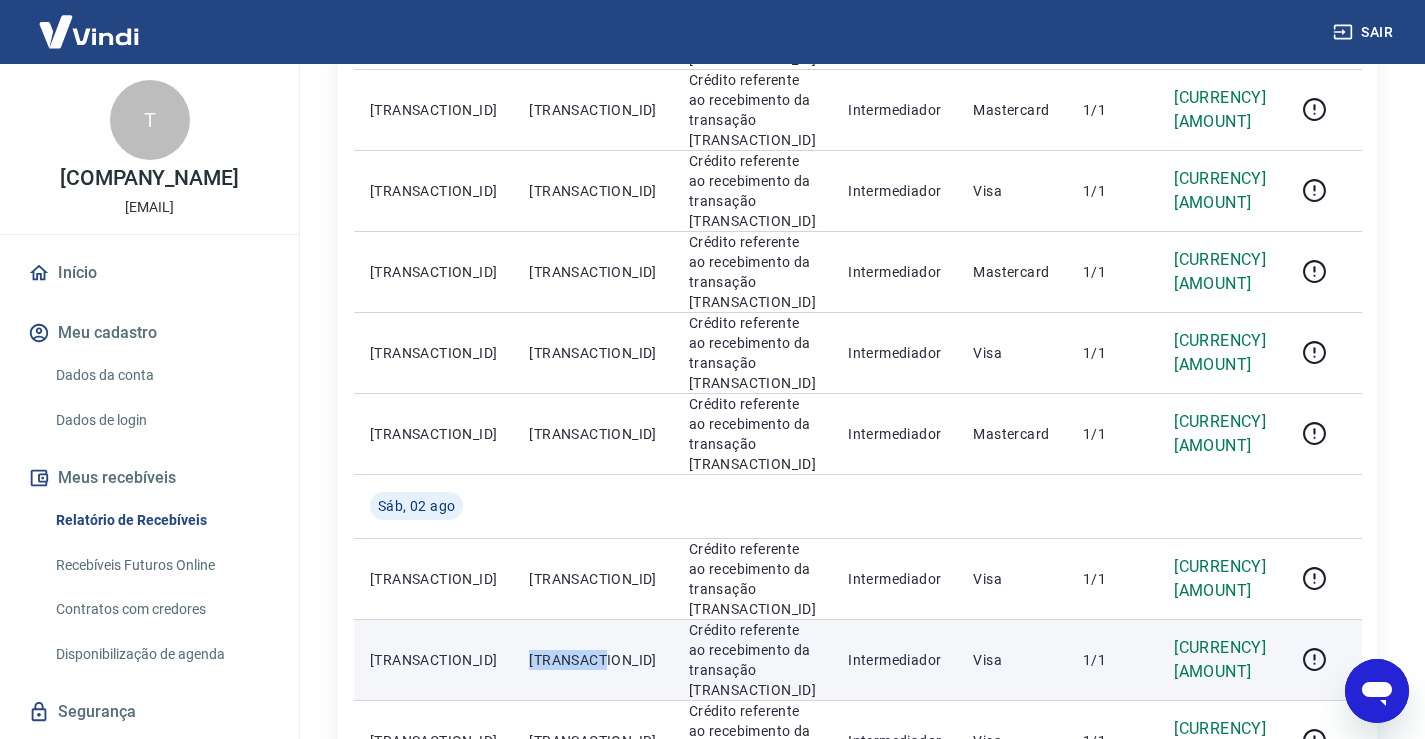 drag, startPoint x: 498, startPoint y: 395, endPoint x: 573, endPoint y: 391, distance: 75.10659 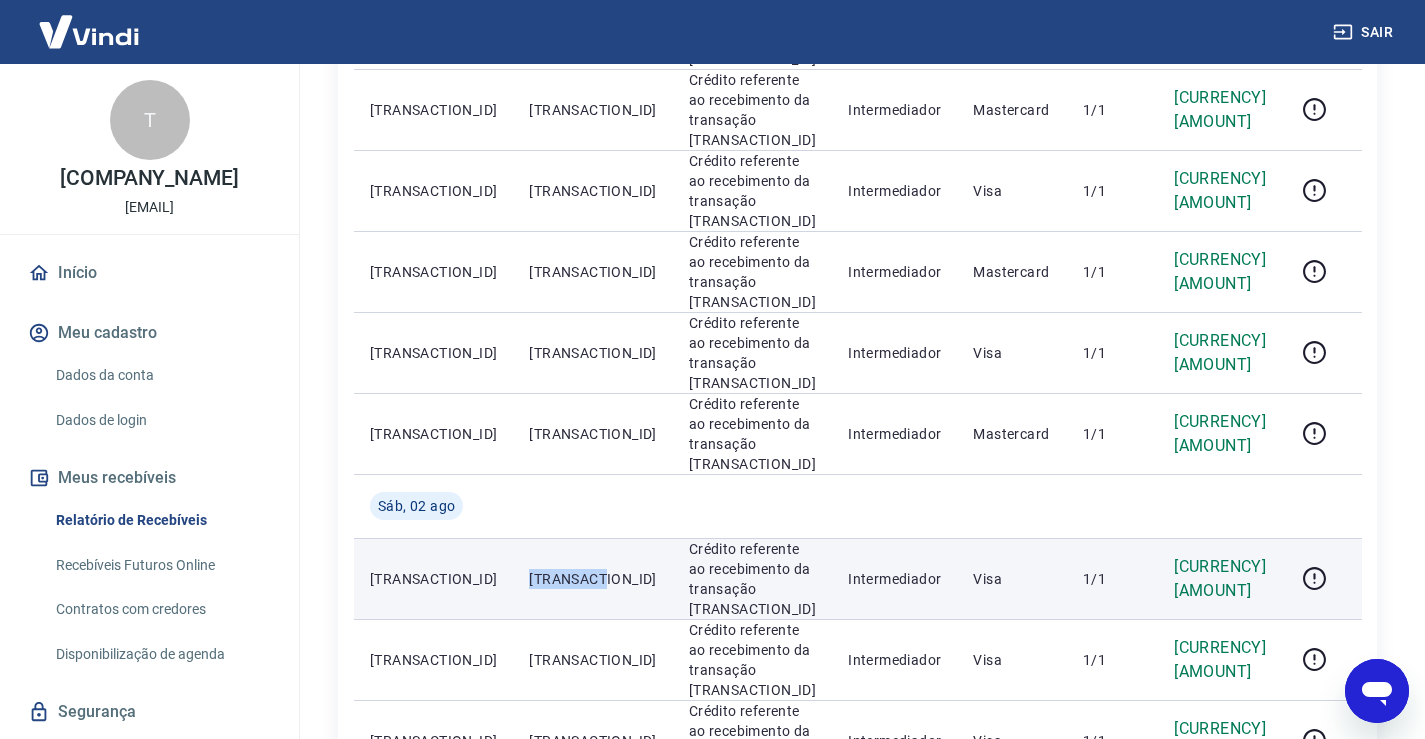 drag, startPoint x: 503, startPoint y: 334, endPoint x: 575, endPoint y: 342, distance: 72.443085 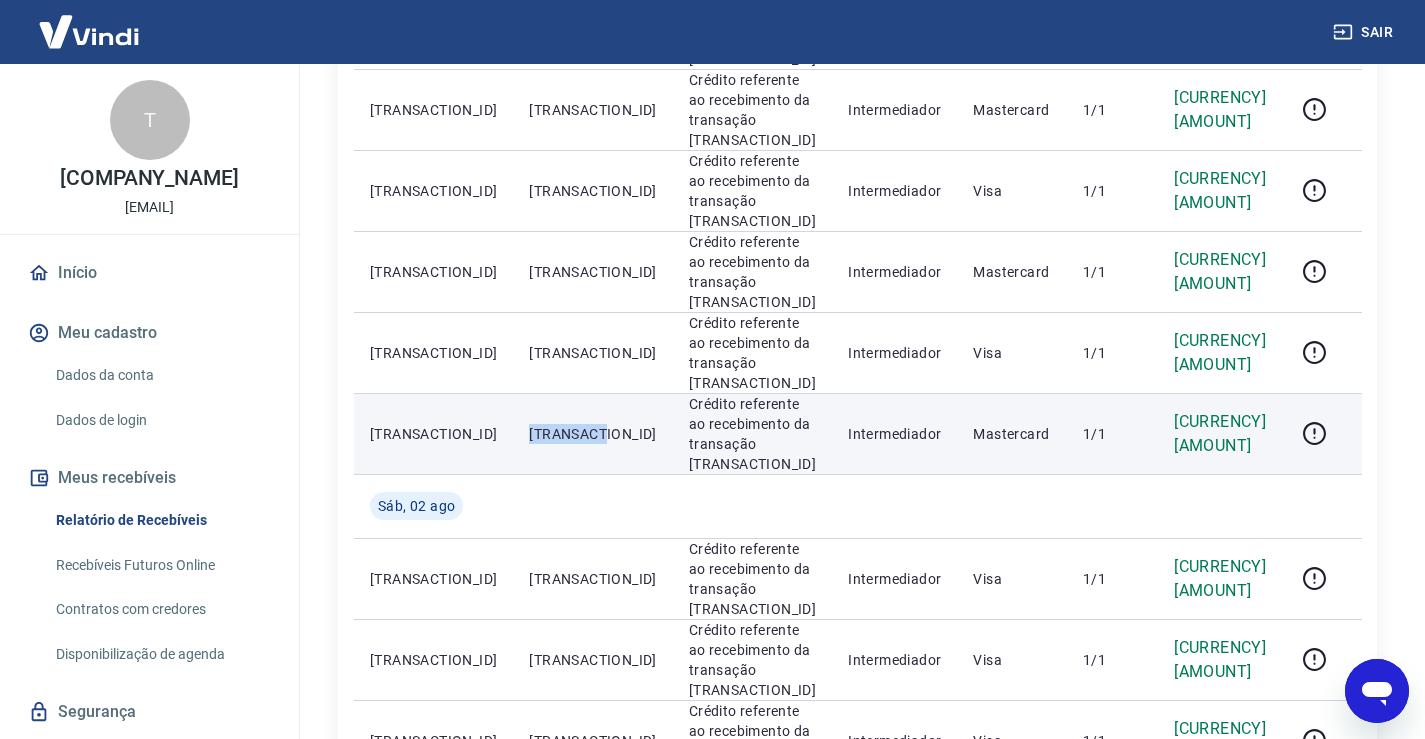 drag, startPoint x: 502, startPoint y: 207, endPoint x: 578, endPoint y: 209, distance: 76.02631 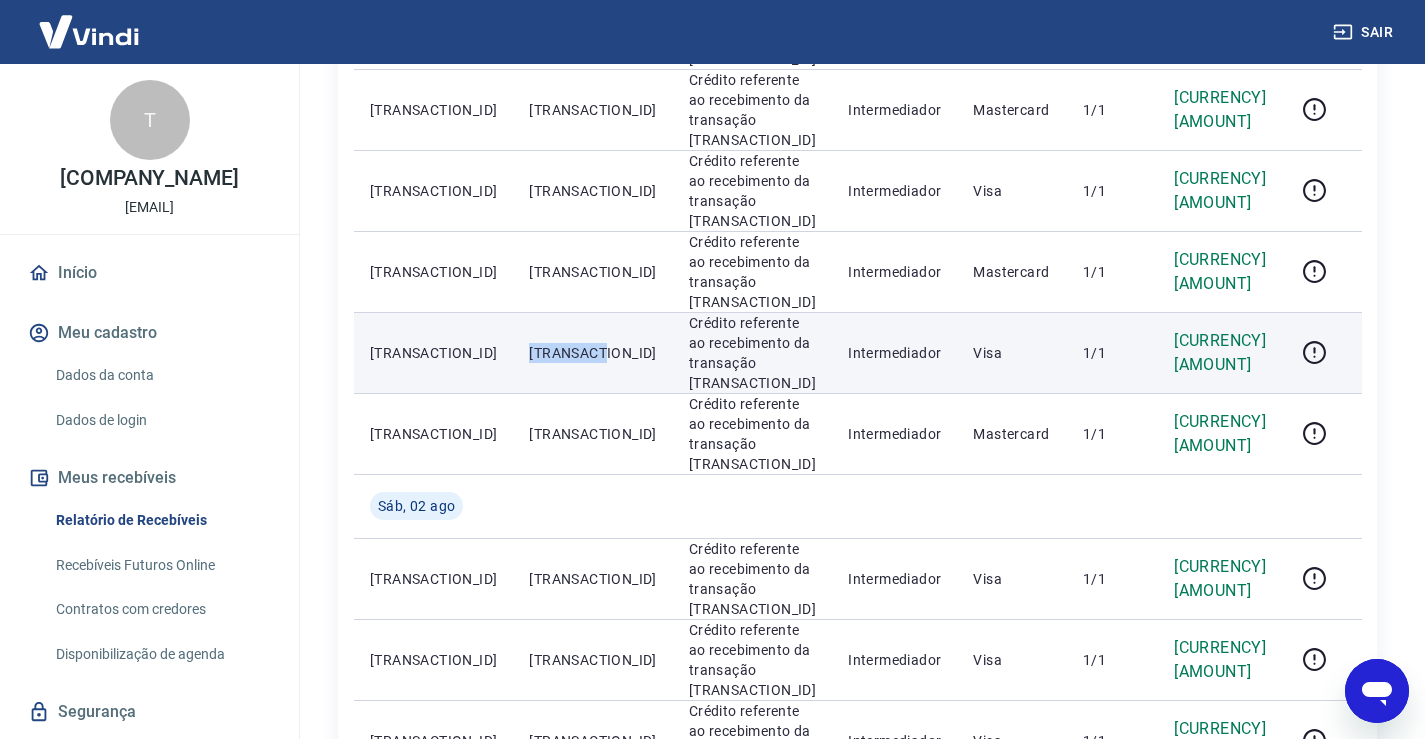 drag, startPoint x: 503, startPoint y: 138, endPoint x: 578, endPoint y: 135, distance: 75.059975 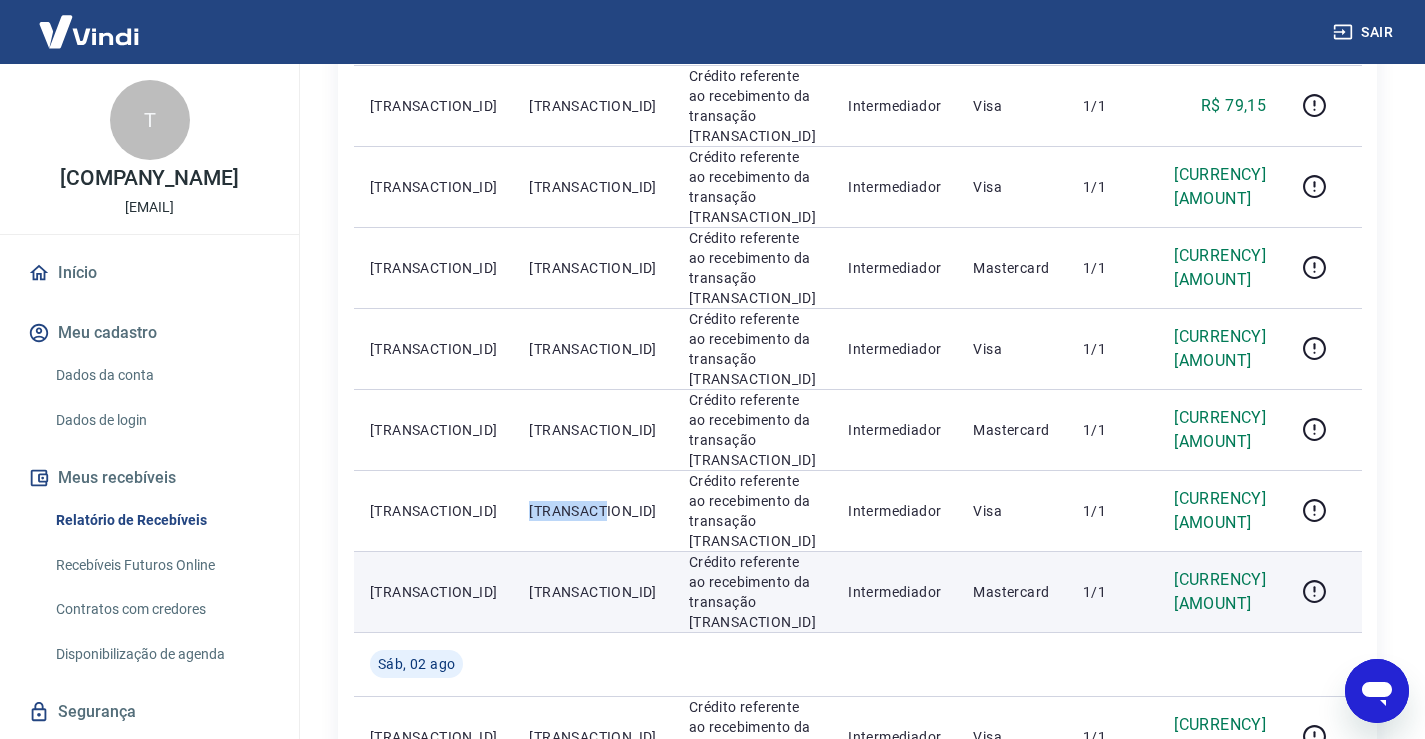 scroll, scrollTop: 967, scrollLeft: 0, axis: vertical 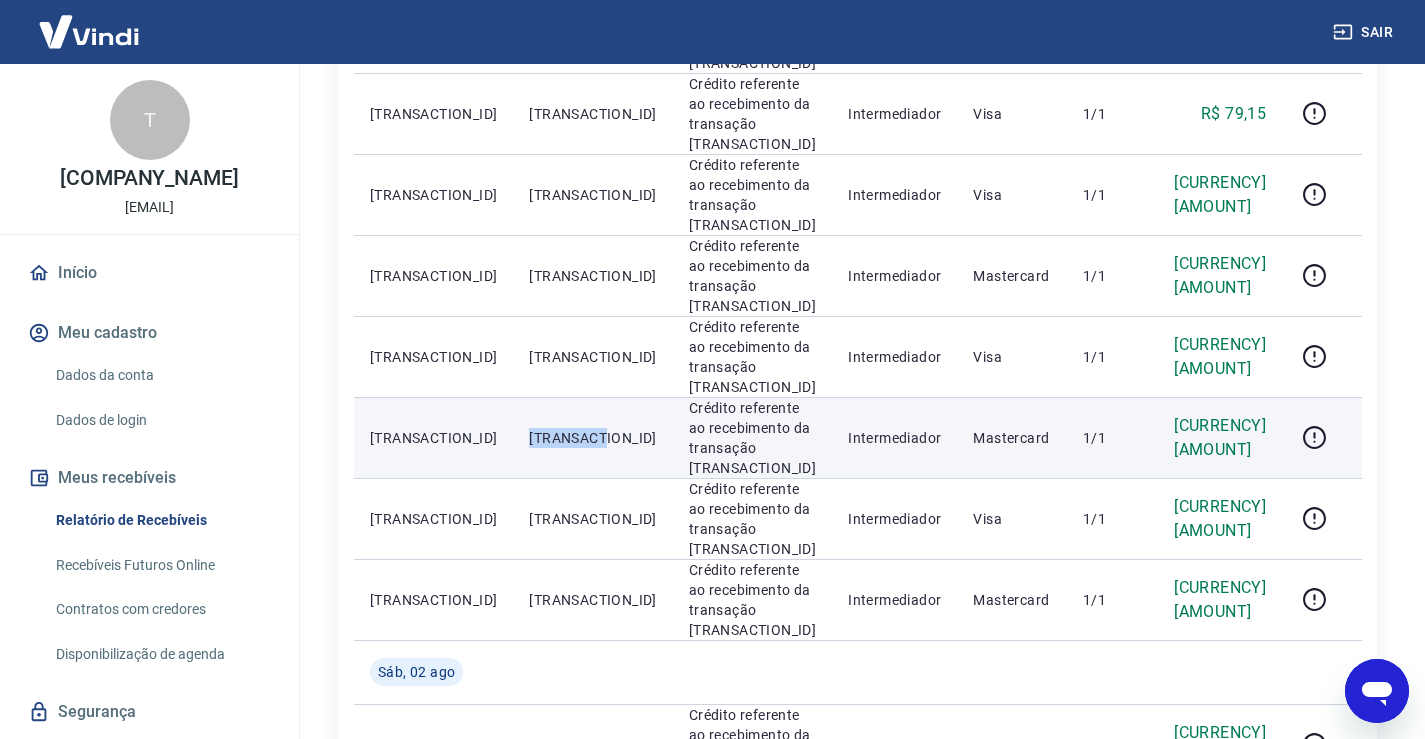 drag, startPoint x: 500, startPoint y: 237, endPoint x: 578, endPoint y: 242, distance: 78.160095 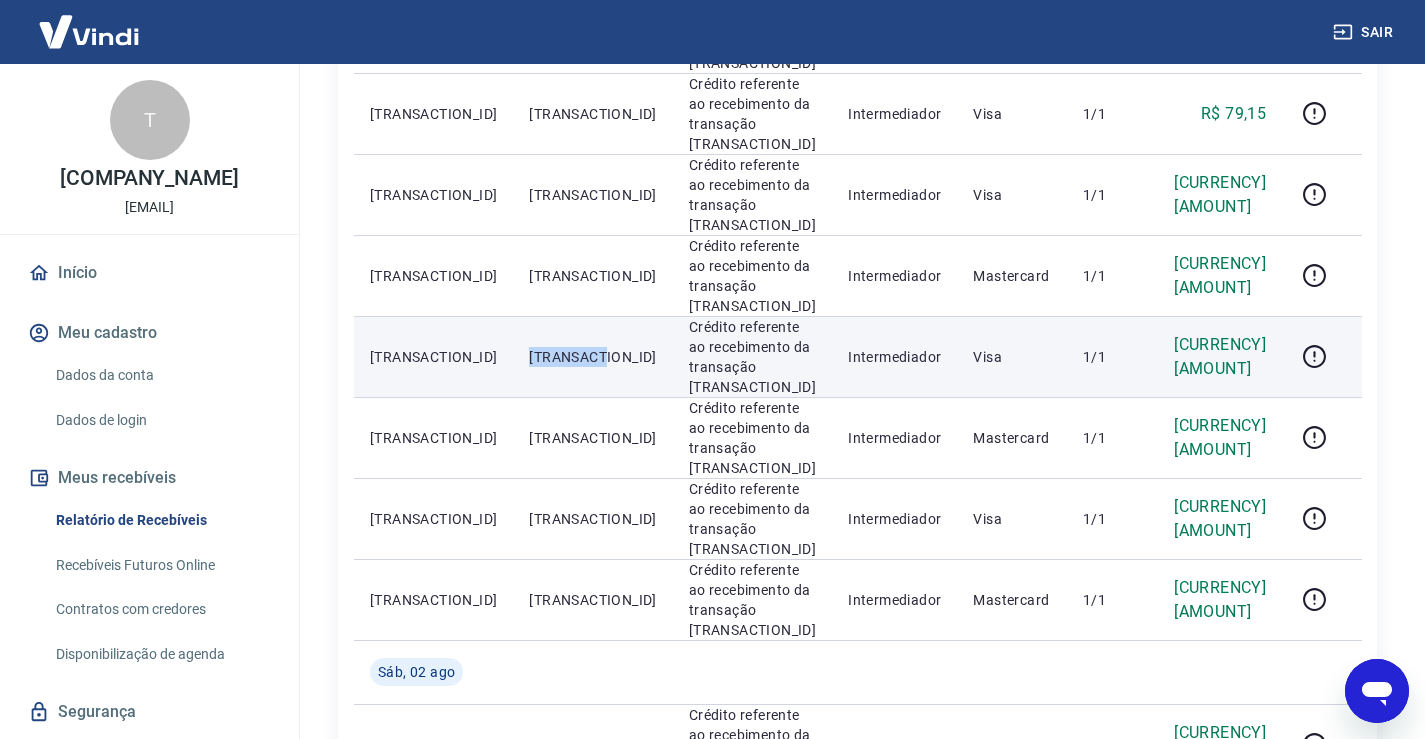 drag, startPoint x: 503, startPoint y: 180, endPoint x: 574, endPoint y: 180, distance: 71 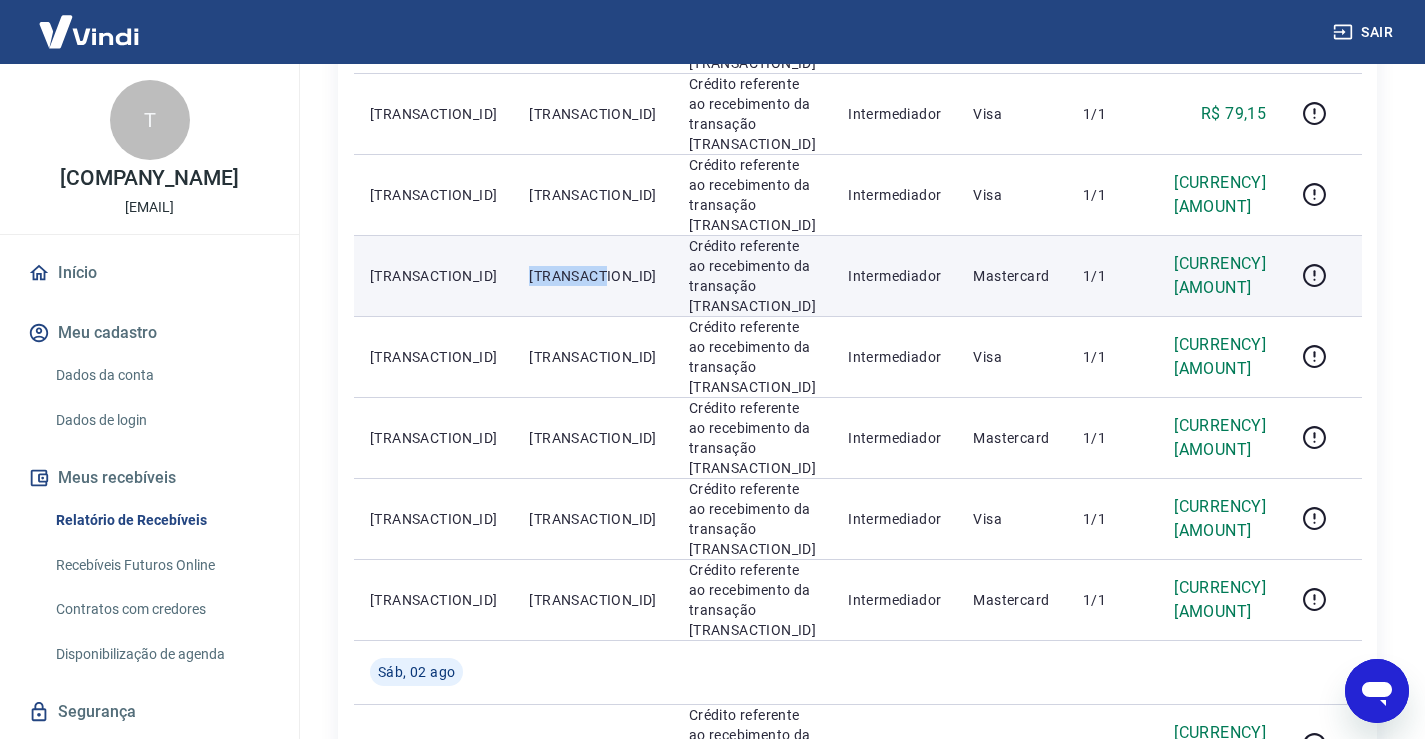 drag, startPoint x: 503, startPoint y: 108, endPoint x: 577, endPoint y: 116, distance: 74.431175 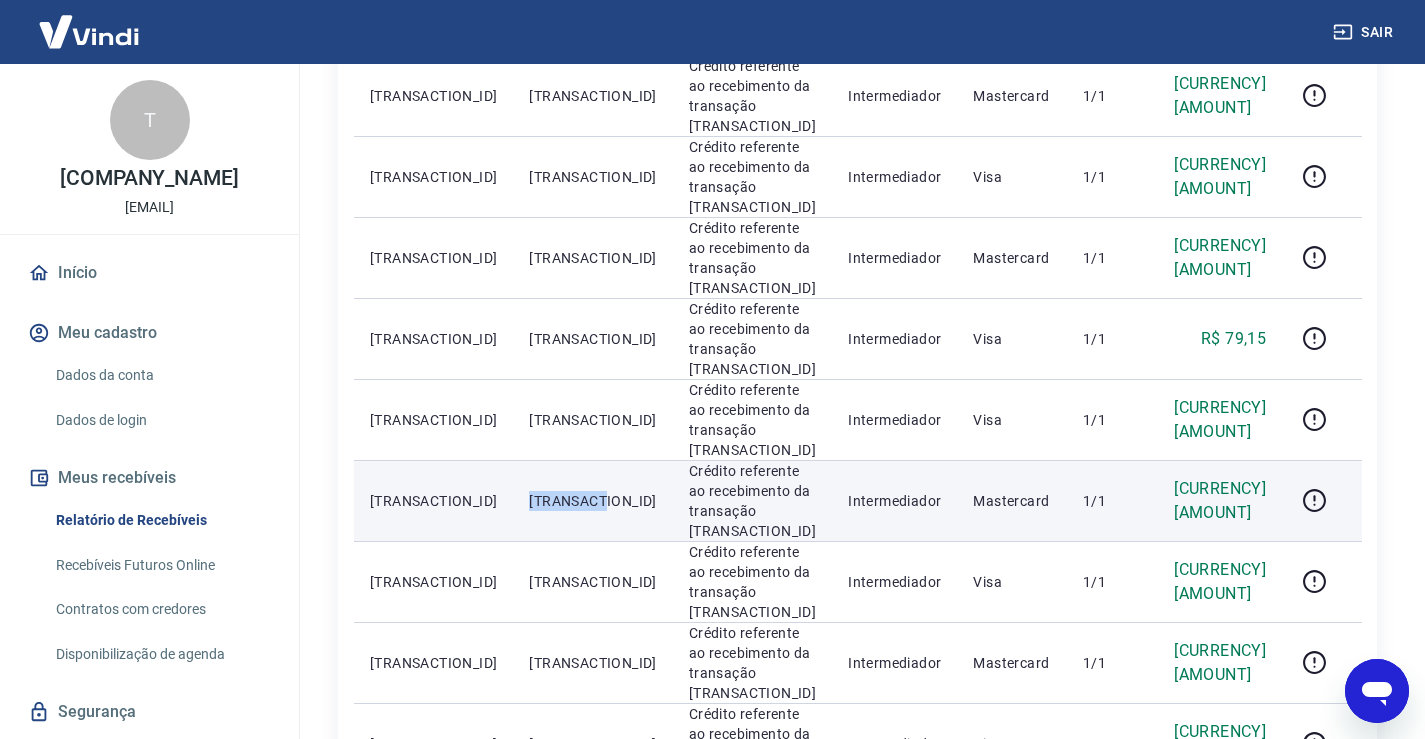 scroll, scrollTop: 733, scrollLeft: 0, axis: vertical 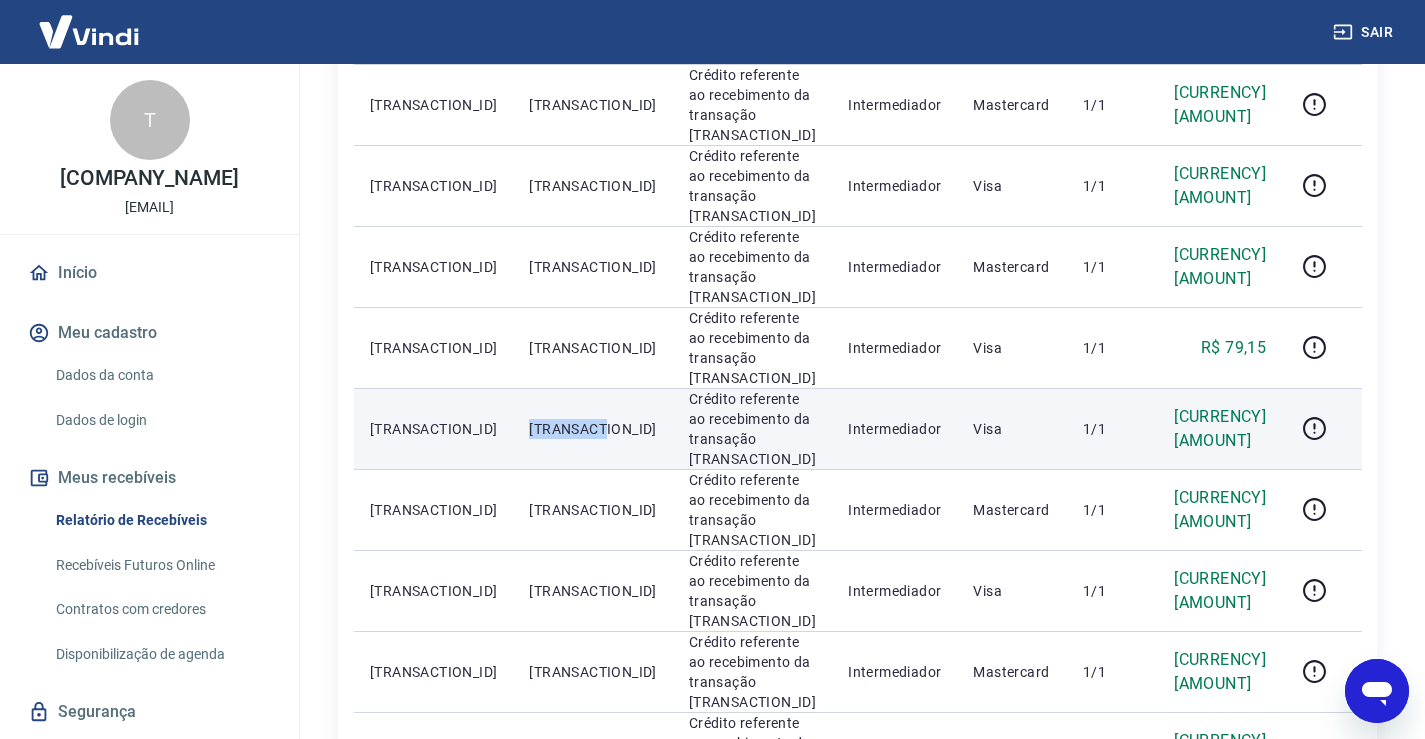 drag, startPoint x: 504, startPoint y: 285, endPoint x: 577, endPoint y: 287, distance: 73.02739 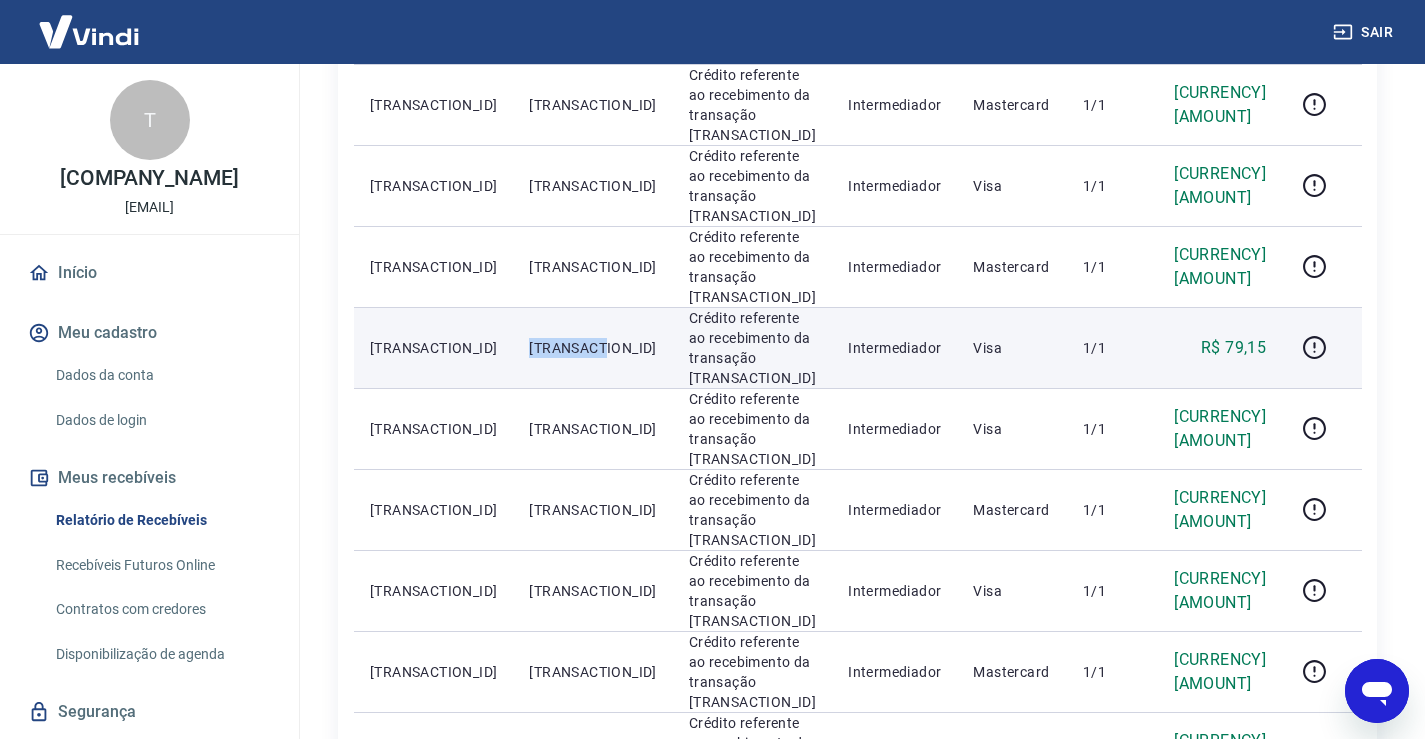 drag, startPoint x: 502, startPoint y: 220, endPoint x: 581, endPoint y: 215, distance: 79.15807 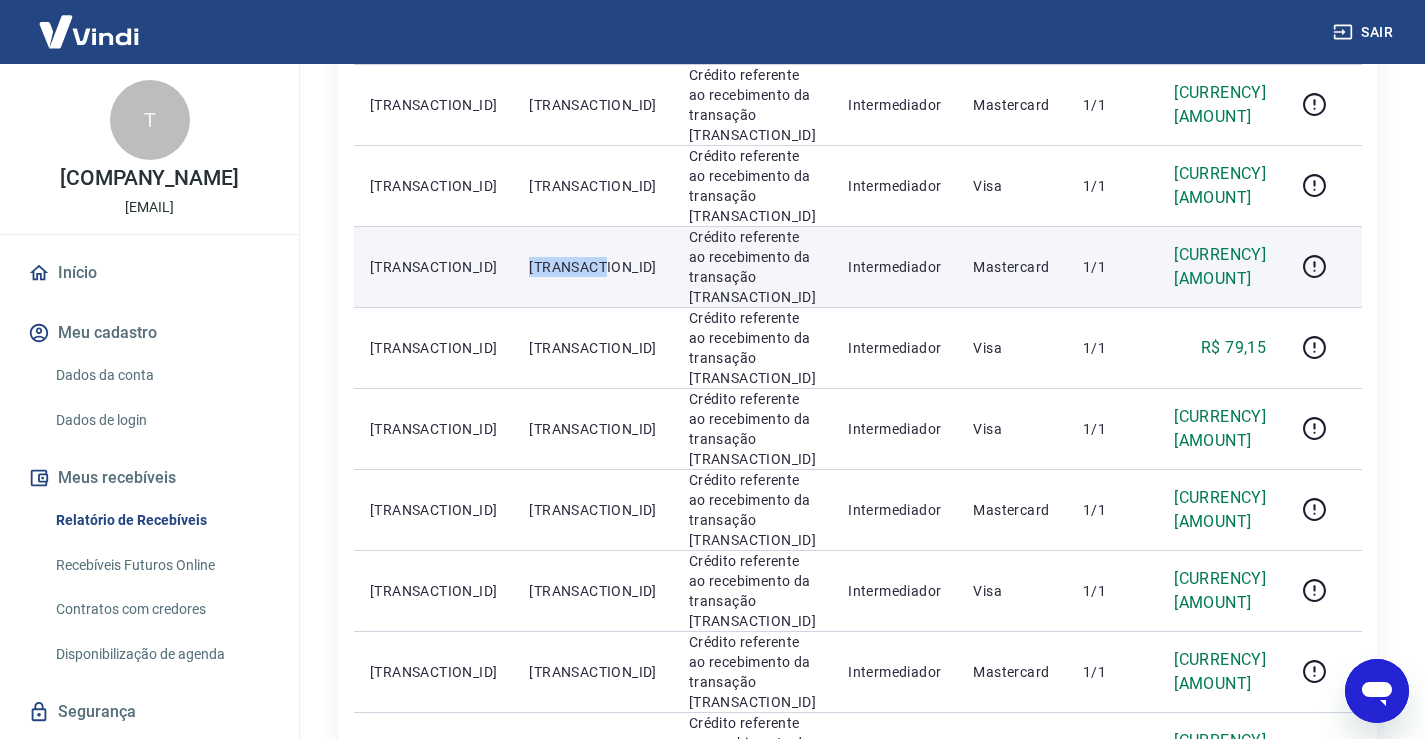 drag, startPoint x: 502, startPoint y: 157, endPoint x: 573, endPoint y: 161, distance: 71.11259 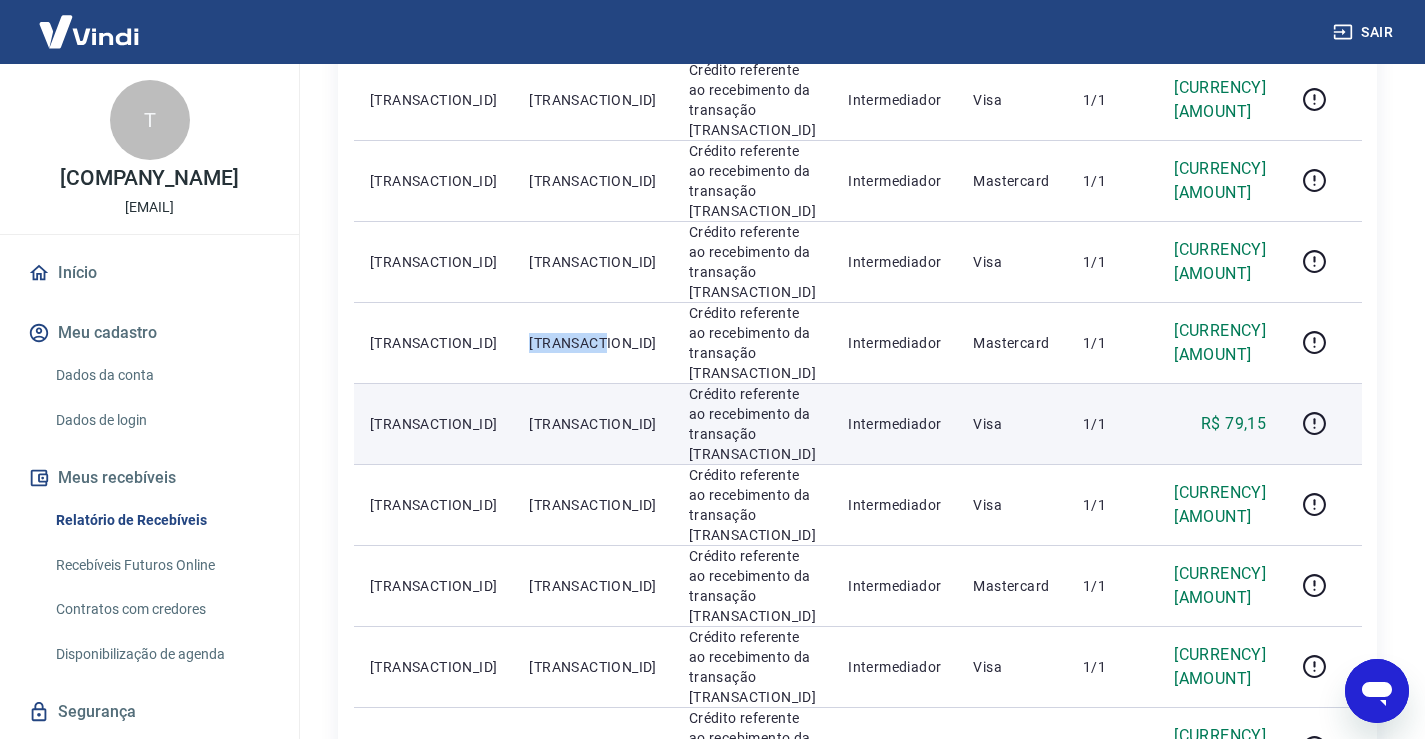 scroll, scrollTop: 633, scrollLeft: 0, axis: vertical 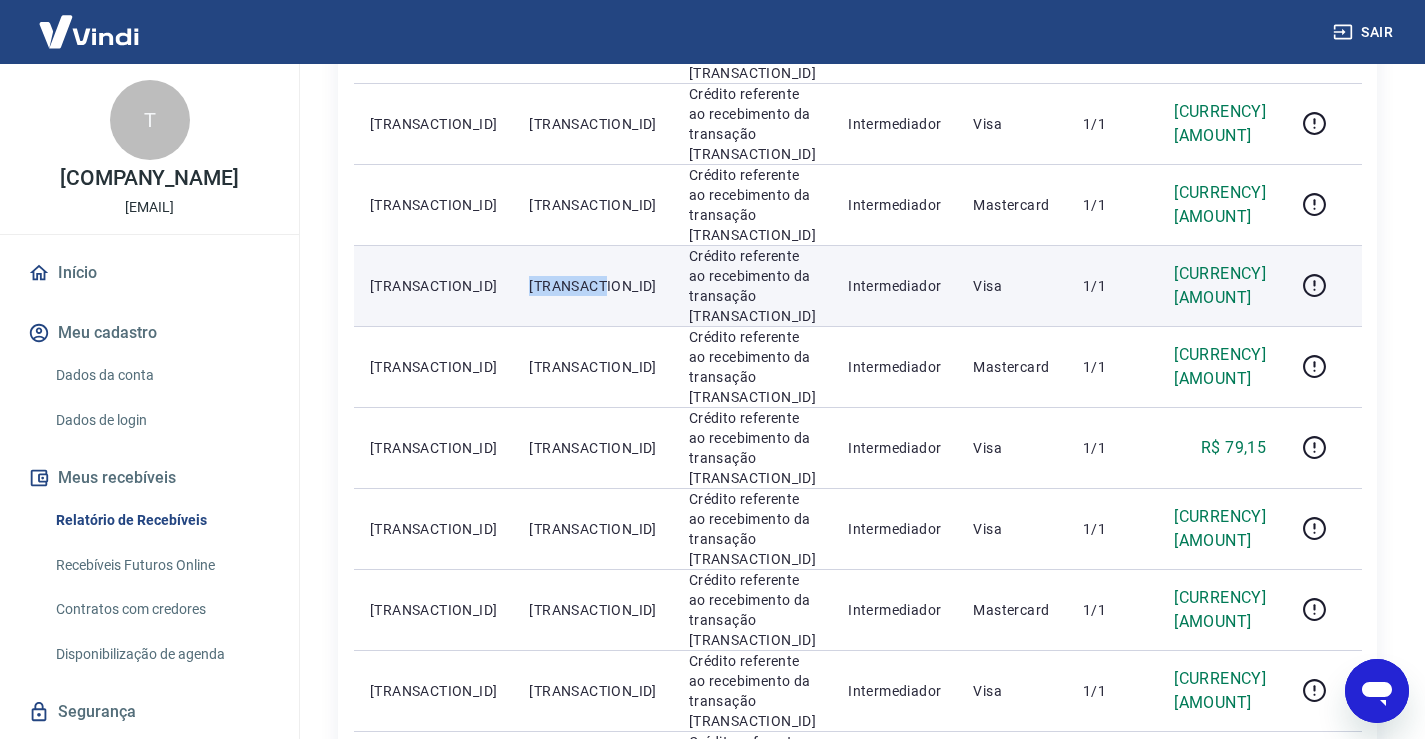 drag, startPoint x: 503, startPoint y: 190, endPoint x: 589, endPoint y: 199, distance: 86.46965 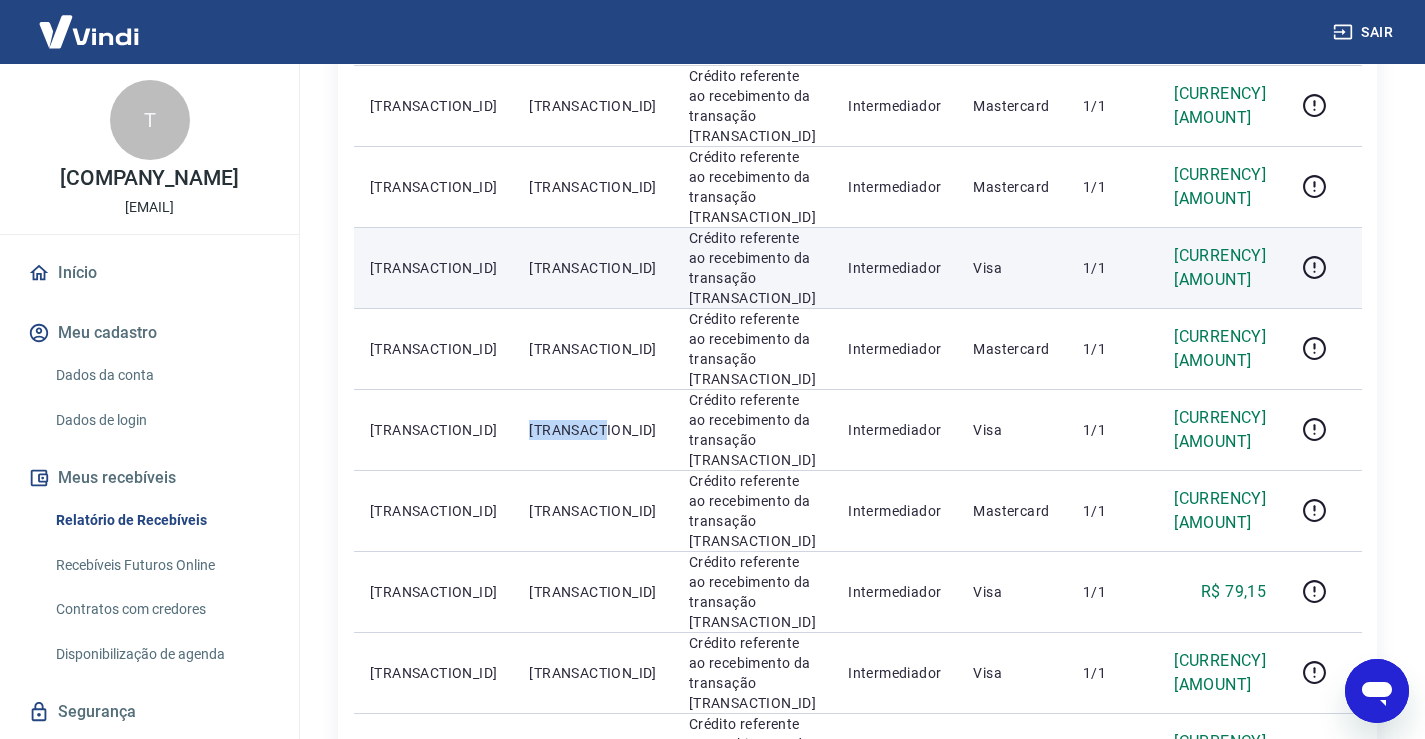 scroll, scrollTop: 433, scrollLeft: 0, axis: vertical 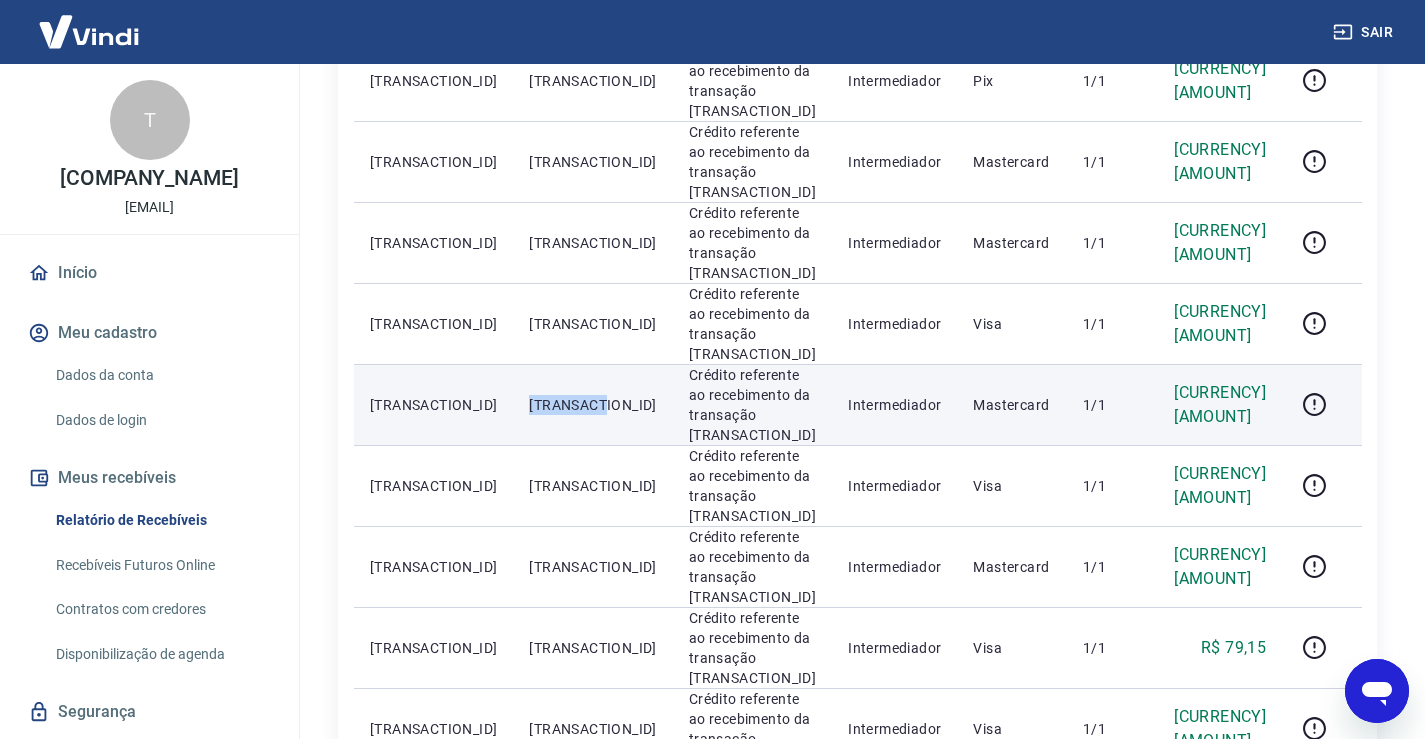 drag, startPoint x: 503, startPoint y: 328, endPoint x: 575, endPoint y: 331, distance: 72.06247 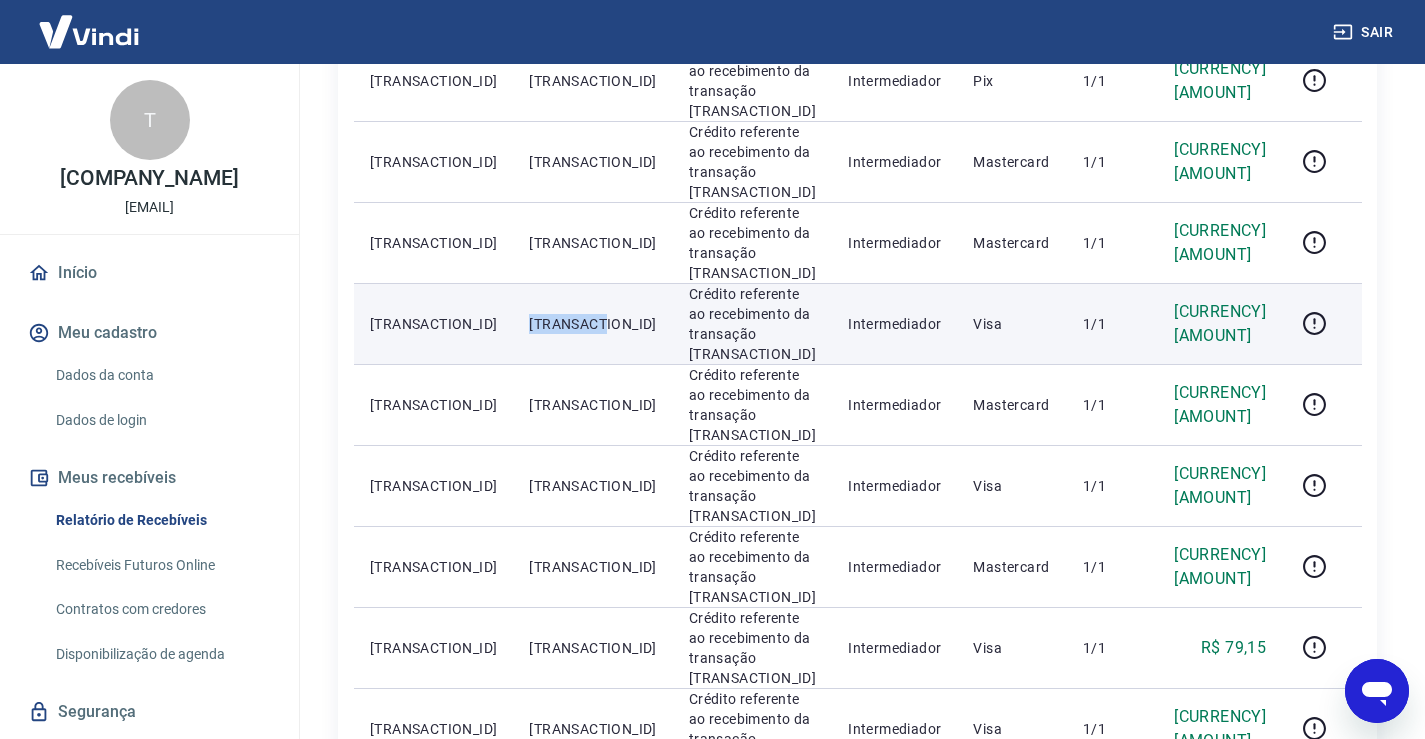 drag, startPoint x: 503, startPoint y: 261, endPoint x: 579, endPoint y: 260, distance: 76.00658 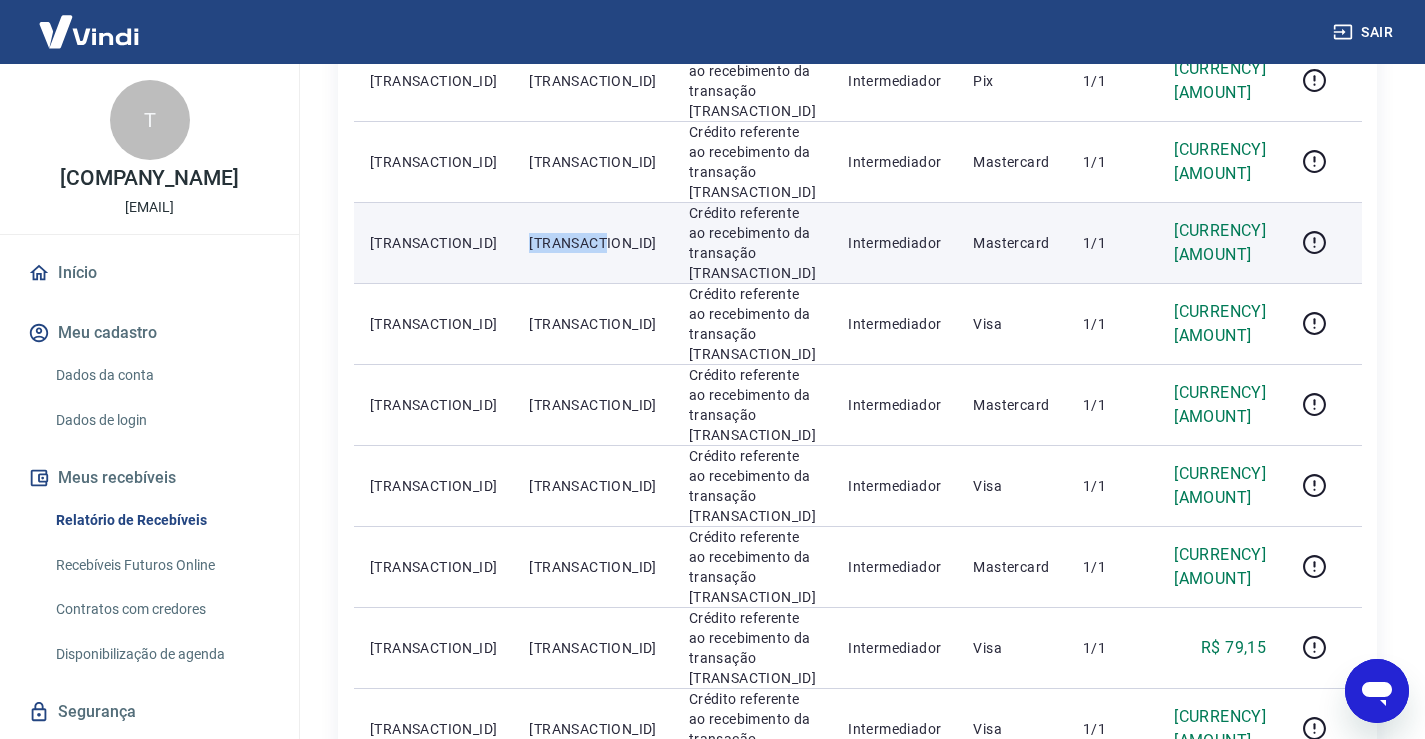 drag, startPoint x: 504, startPoint y: 197, endPoint x: 573, endPoint y: 199, distance: 69.02898 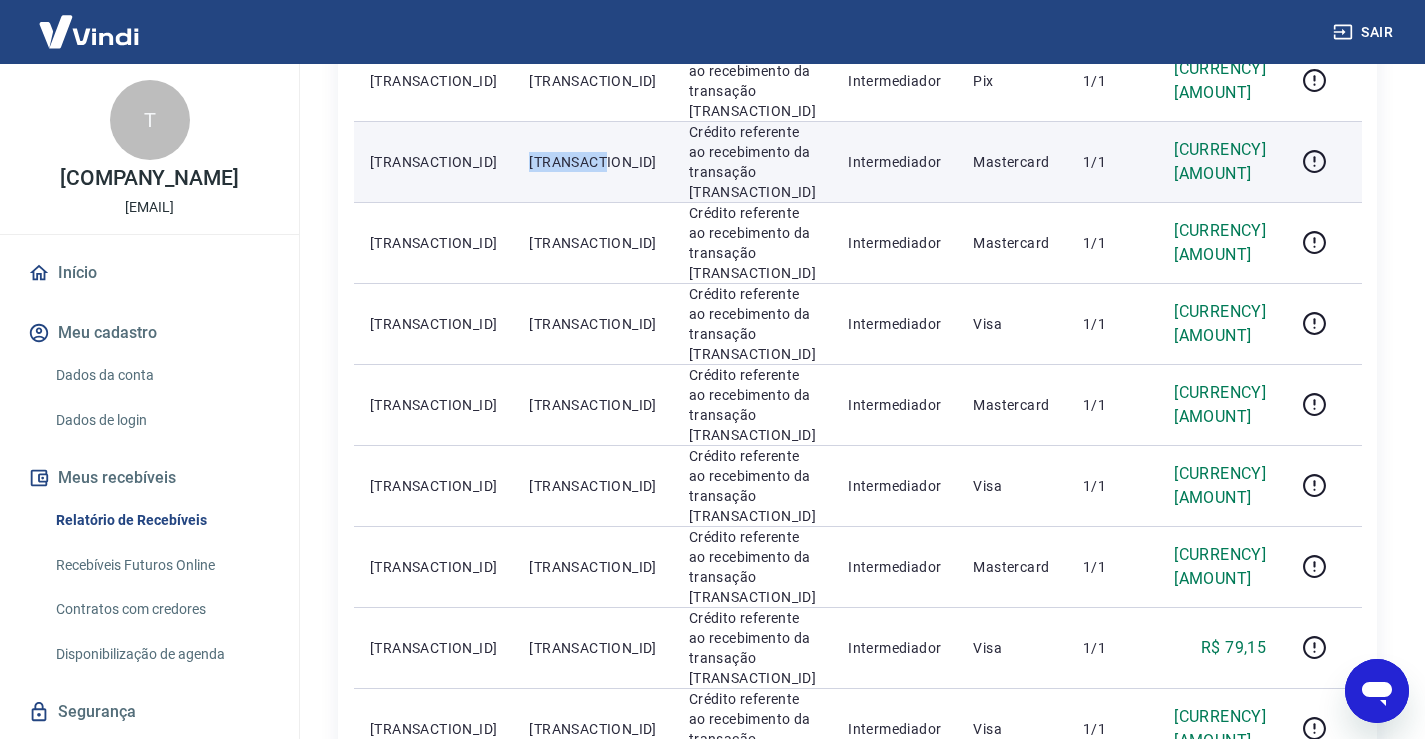 drag, startPoint x: 504, startPoint y: 132, endPoint x: 588, endPoint y: 143, distance: 84.71718 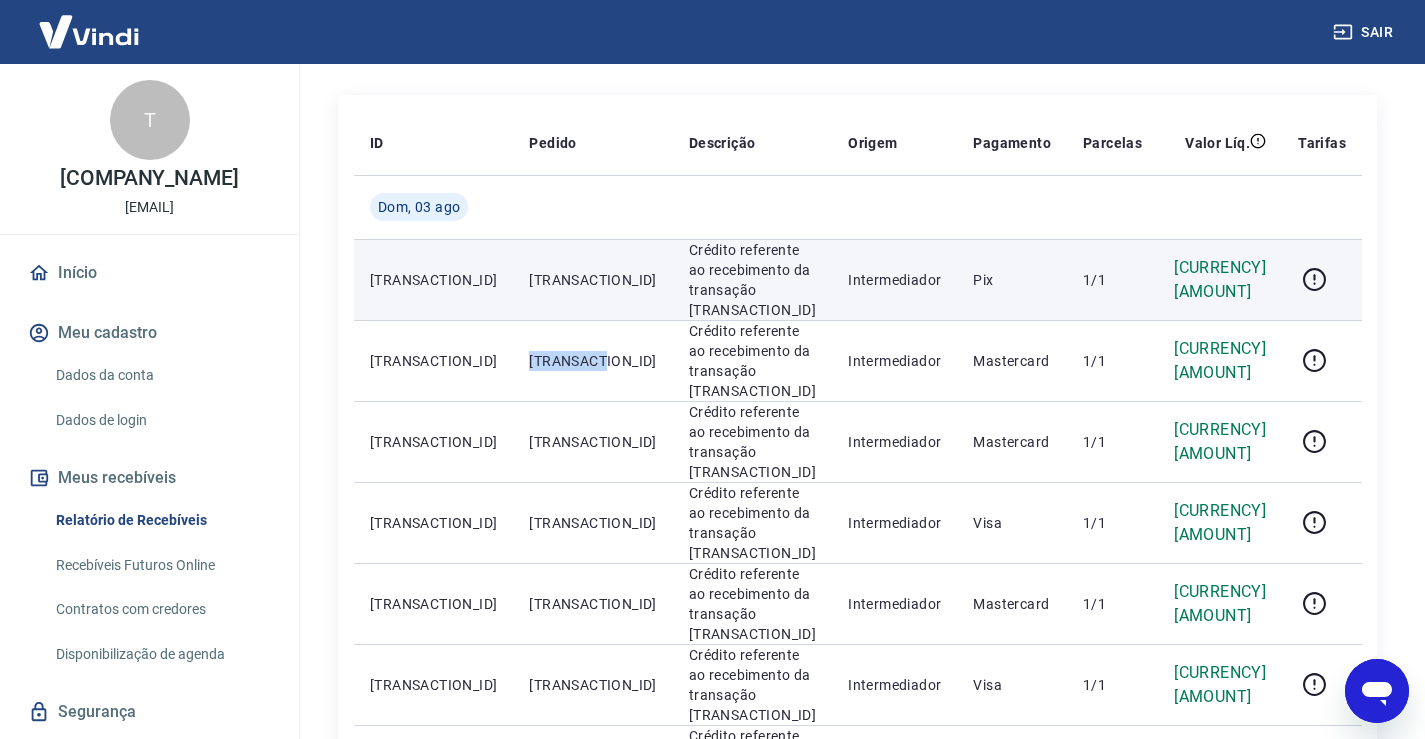 scroll, scrollTop: 233, scrollLeft: 0, axis: vertical 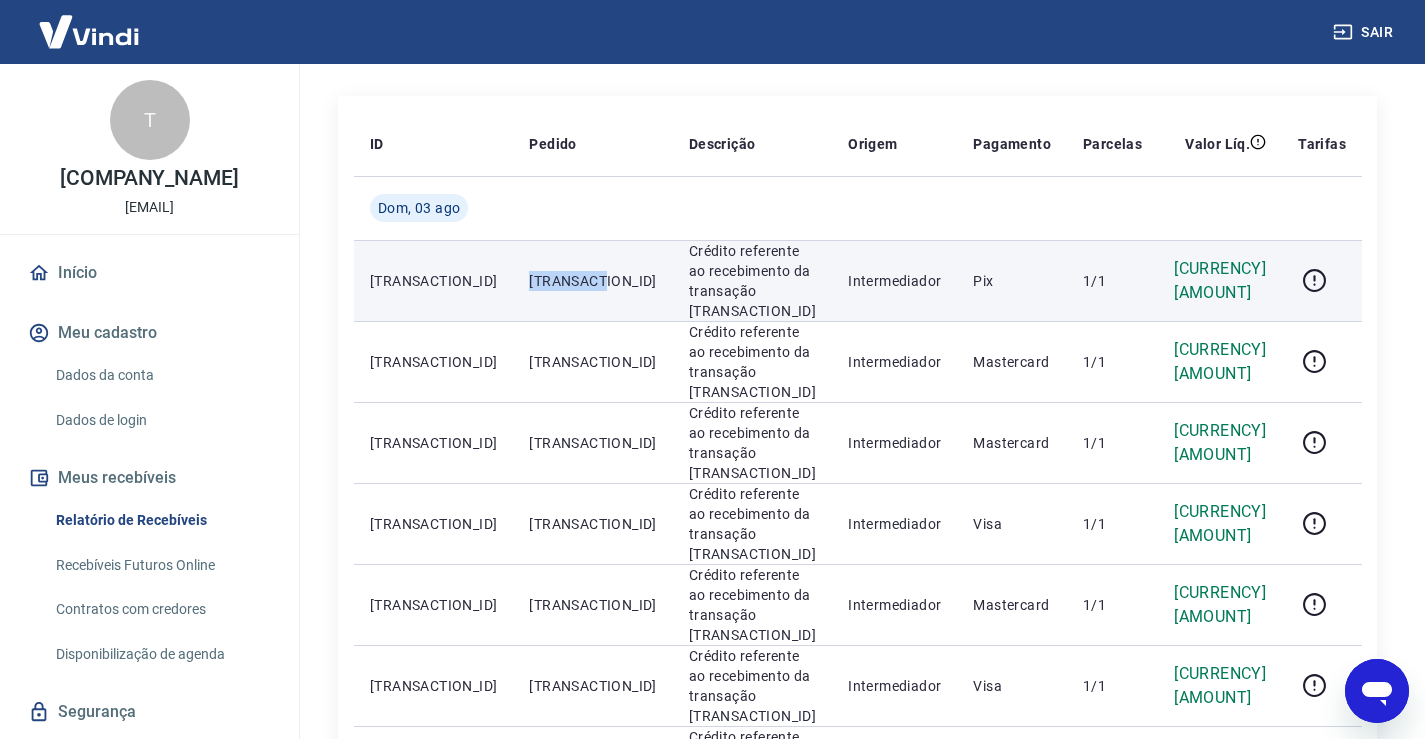 drag, startPoint x: 502, startPoint y: 272, endPoint x: 580, endPoint y: 279, distance: 78.31347 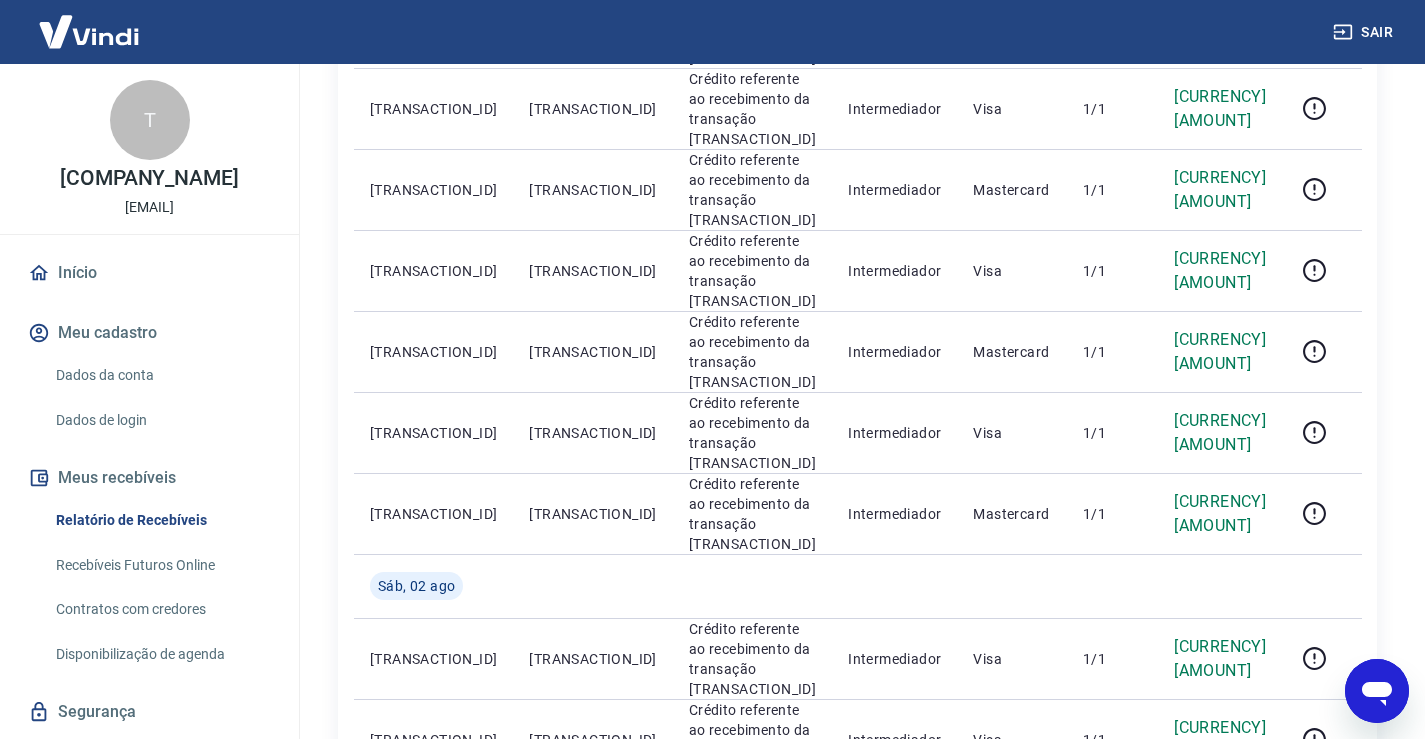 scroll, scrollTop: 1200, scrollLeft: 0, axis: vertical 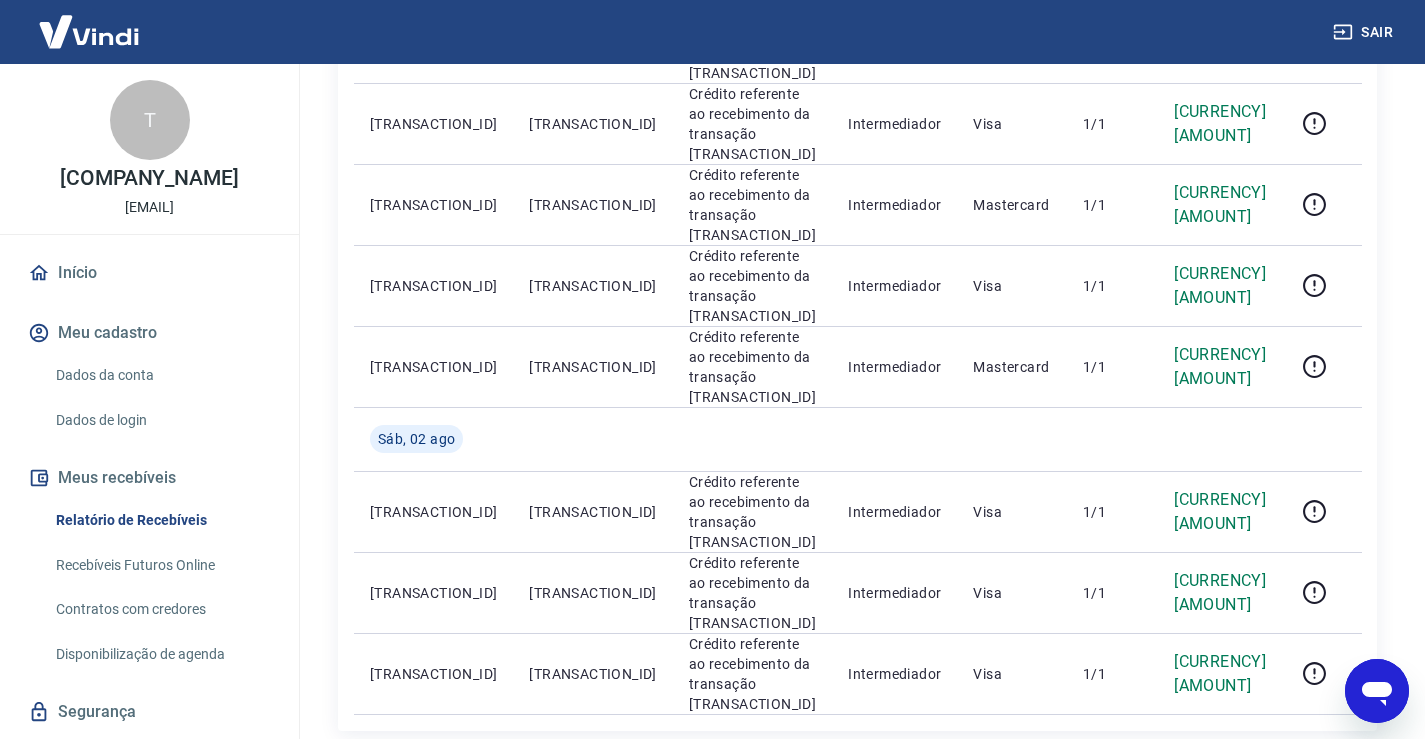 click on "1" at bounding box center [1142, 771] 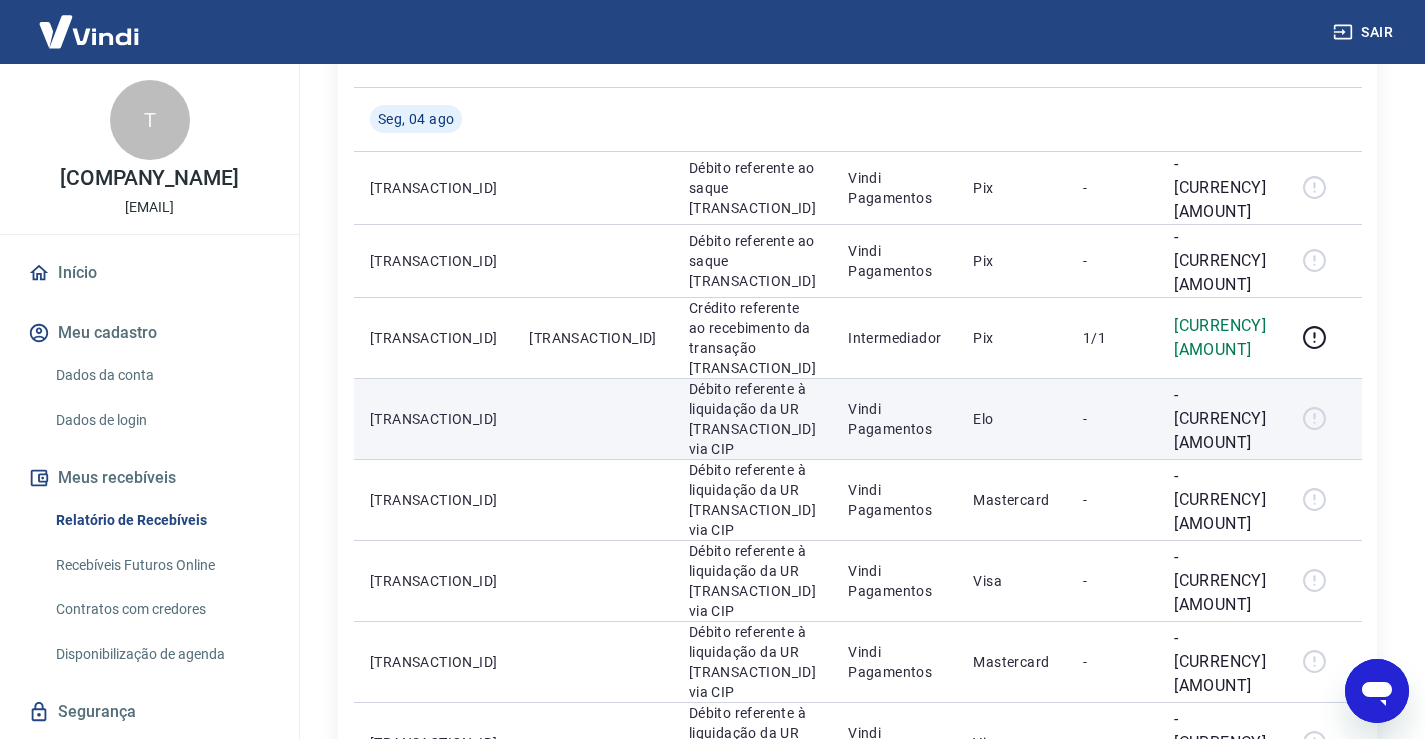scroll, scrollTop: 100, scrollLeft: 0, axis: vertical 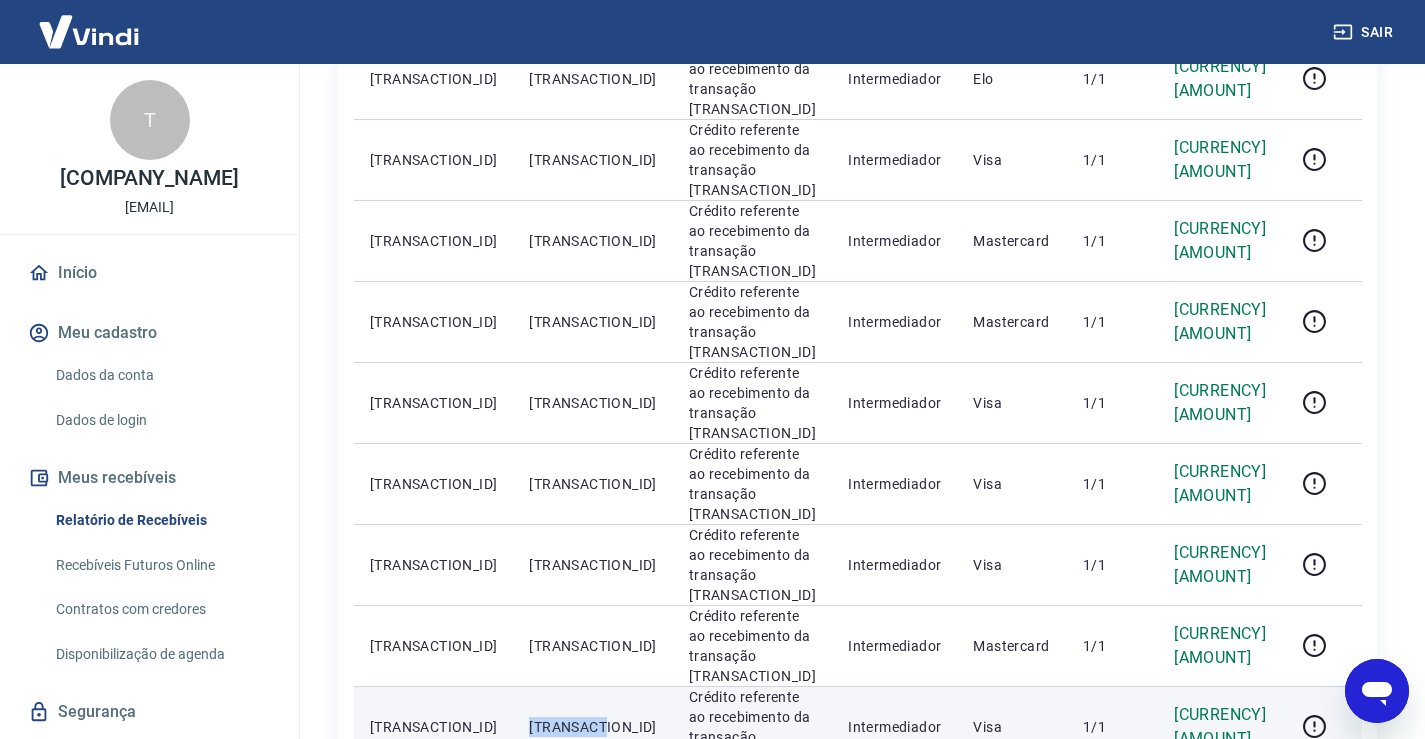 drag, startPoint x: 496, startPoint y: 412, endPoint x: 575, endPoint y: 422, distance: 79.630394 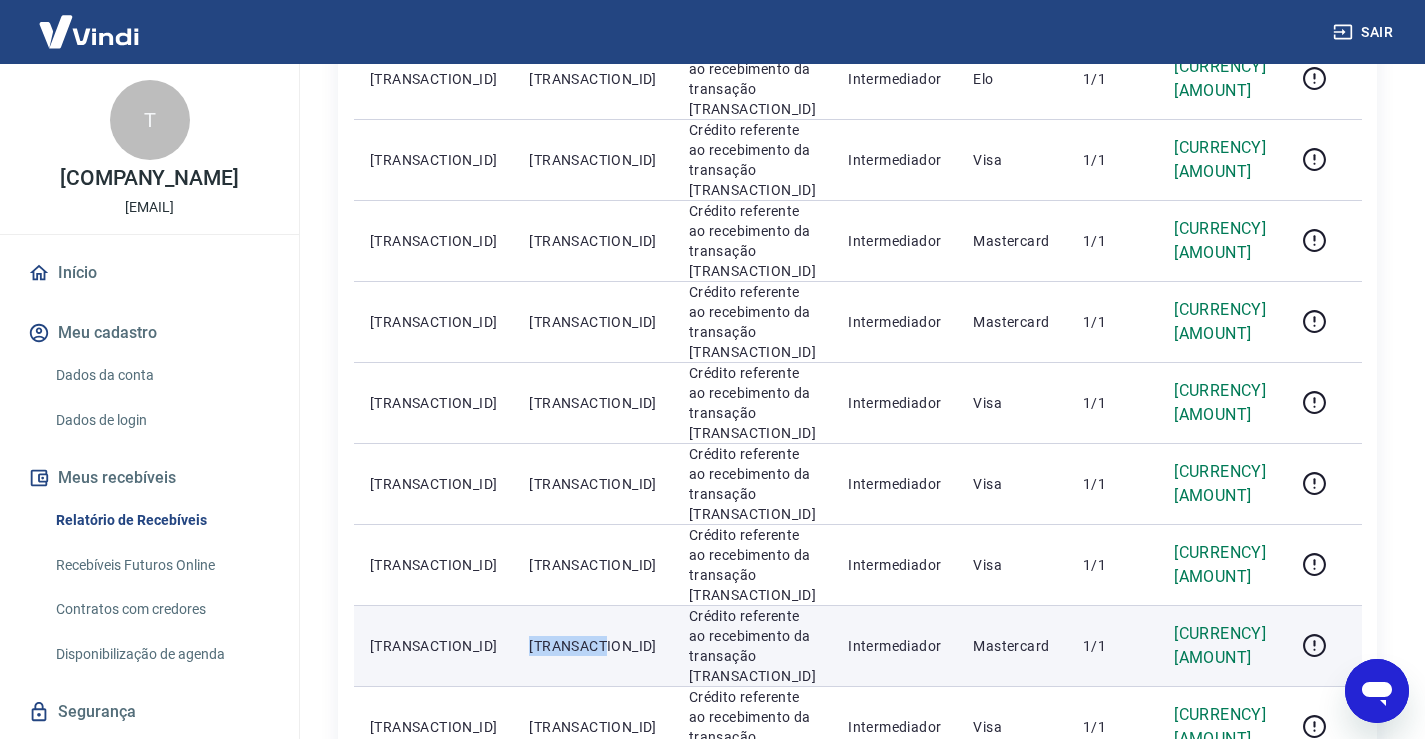 drag, startPoint x: 495, startPoint y: 345, endPoint x: 570, endPoint y: 341, distance: 75.10659 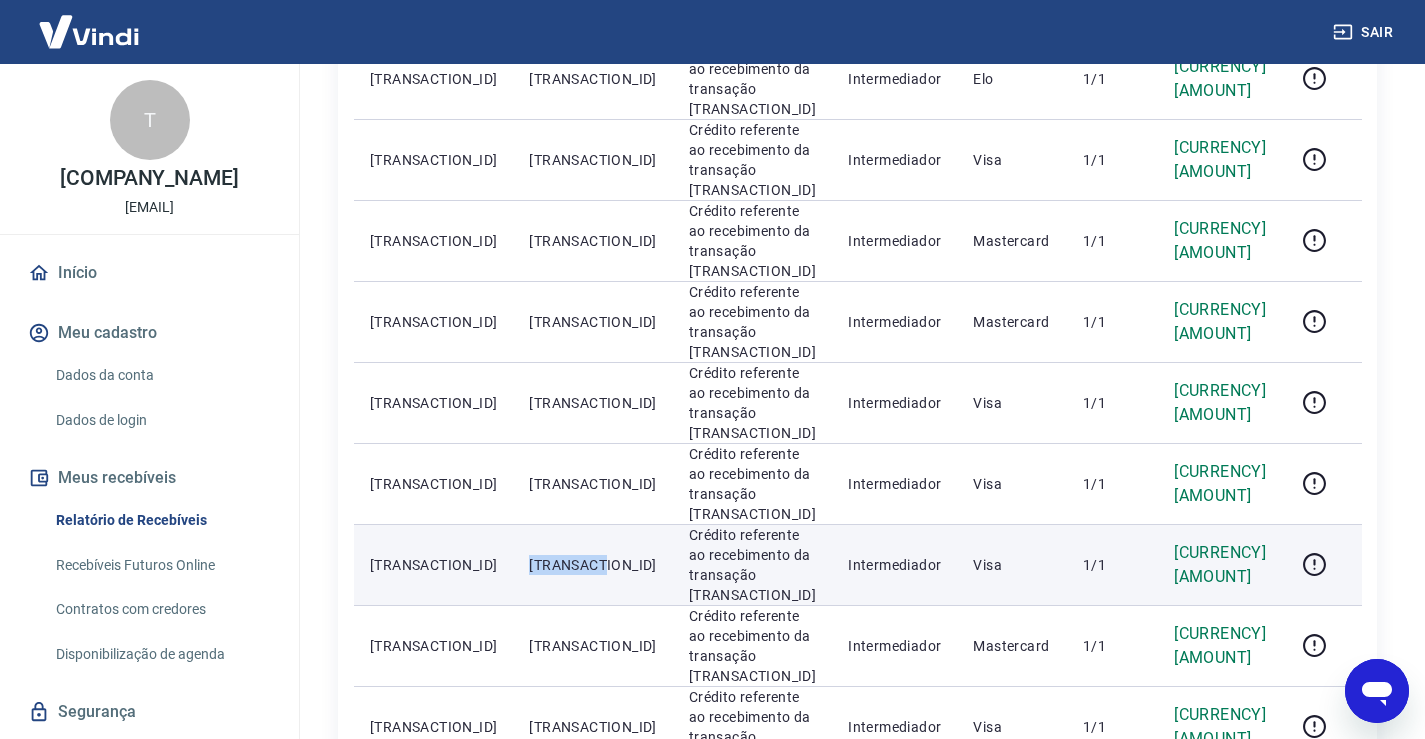 drag, startPoint x: 496, startPoint y: 286, endPoint x: 581, endPoint y: 290, distance: 85.09406 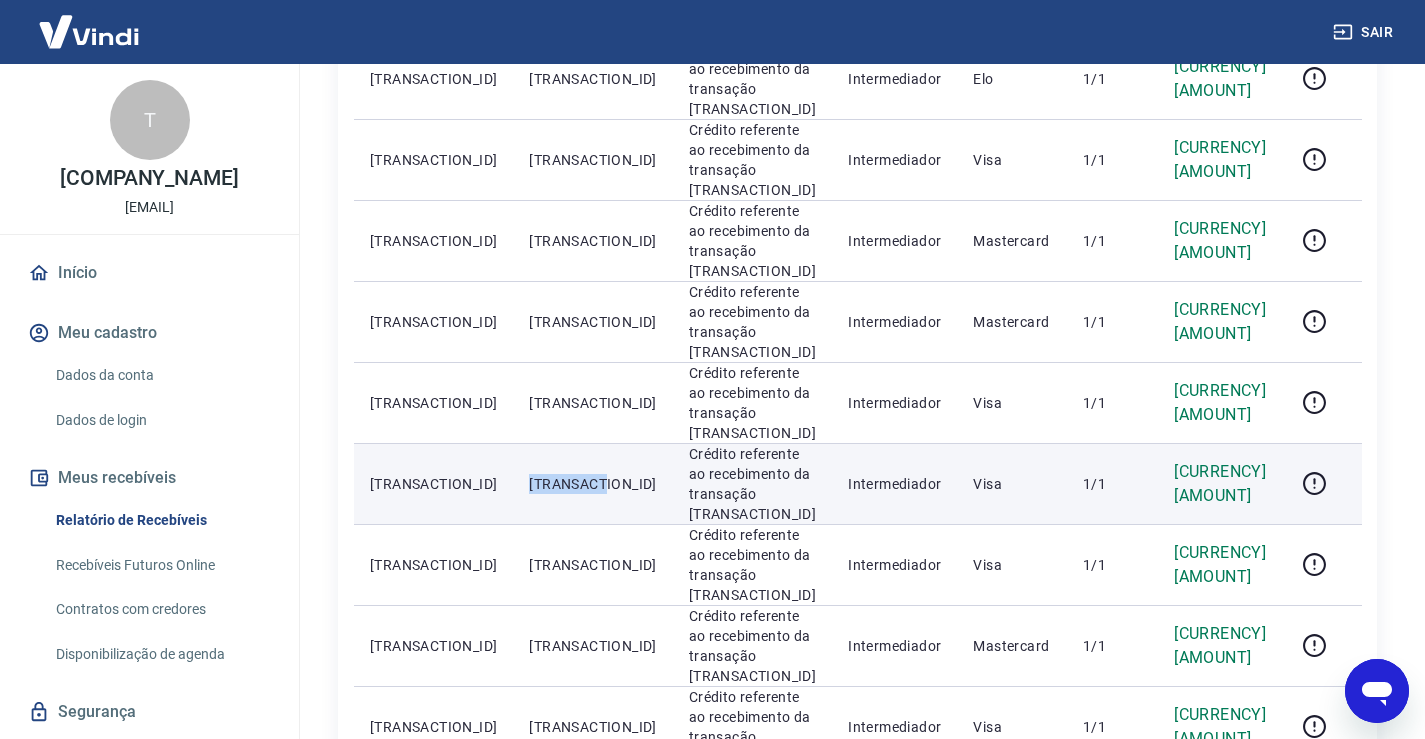 drag, startPoint x: 496, startPoint y: 218, endPoint x: 570, endPoint y: 222, distance: 74.10803 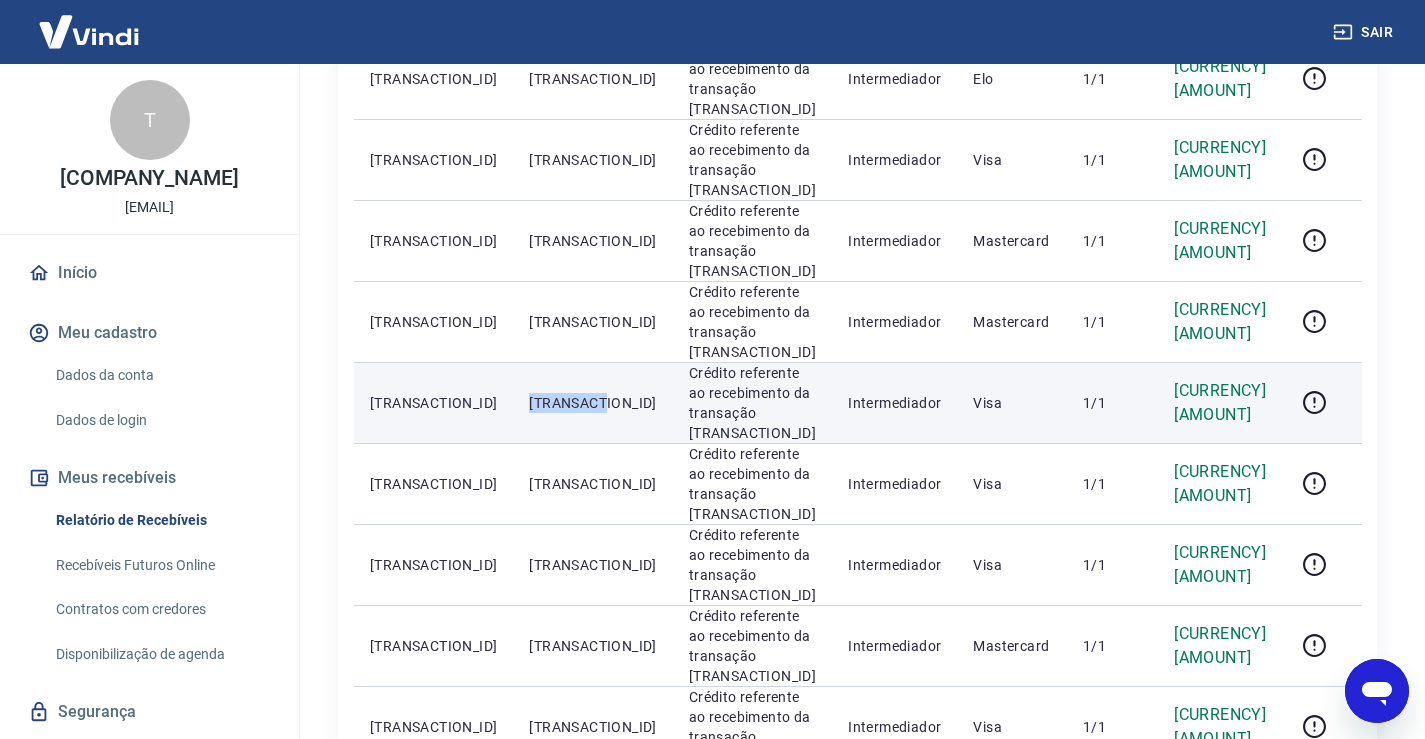 drag, startPoint x: 495, startPoint y: 150, endPoint x: 573, endPoint y: 149, distance: 78.00641 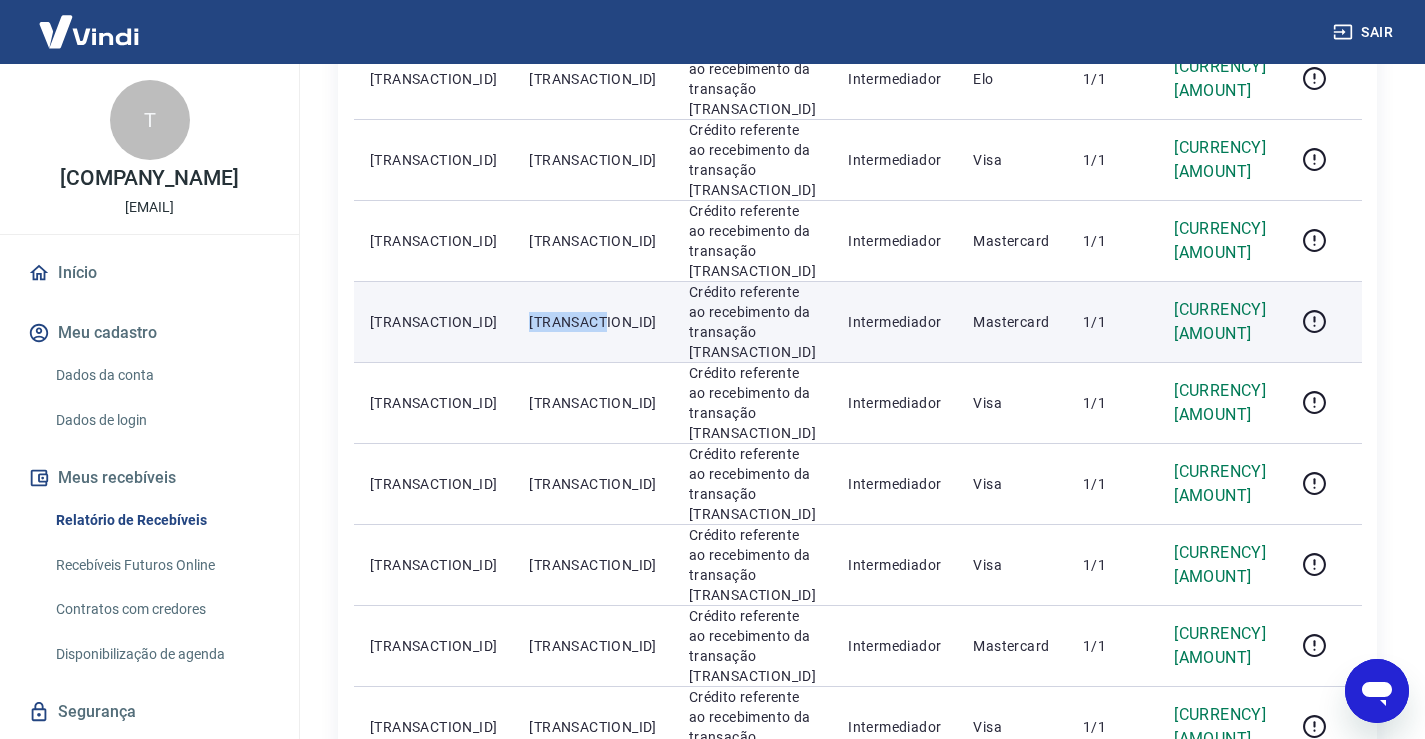 drag, startPoint x: 498, startPoint y: 90, endPoint x: 582, endPoint y: 98, distance: 84.38009 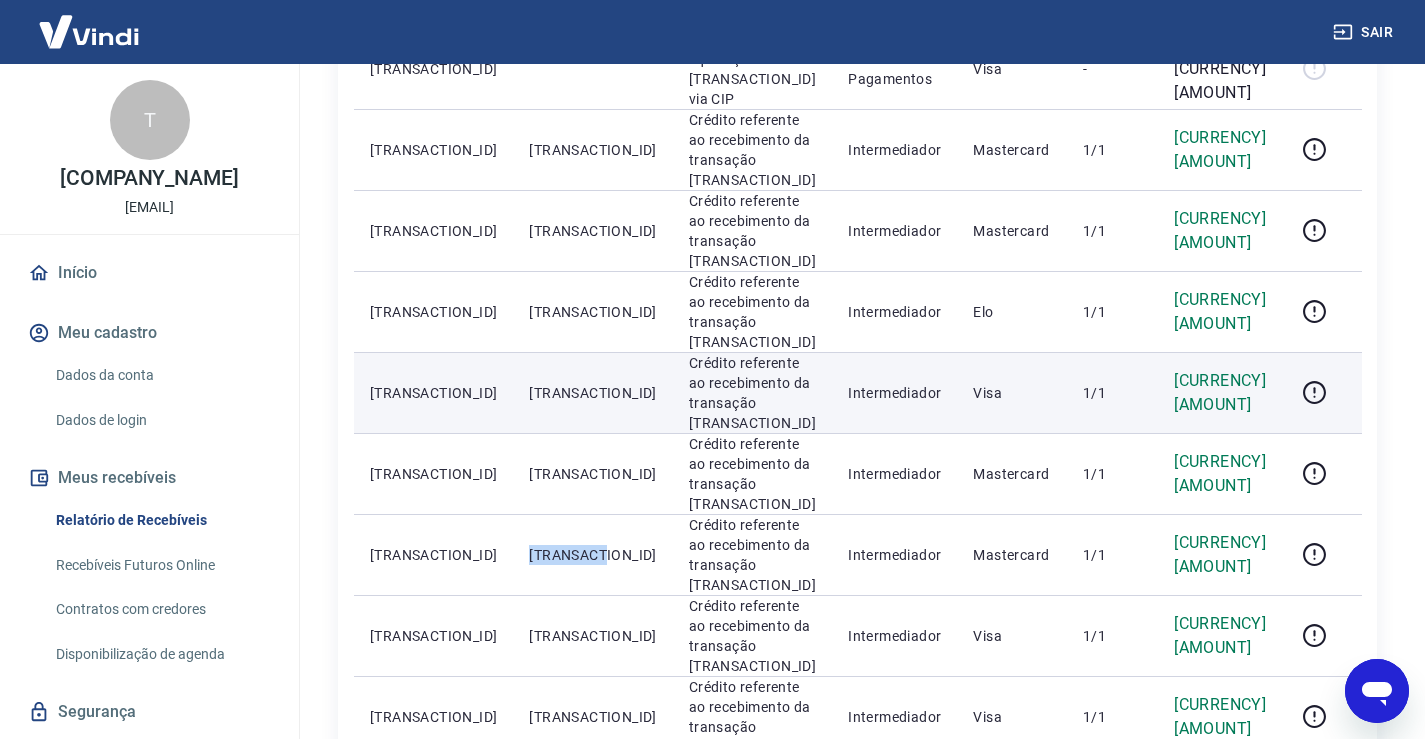 scroll, scrollTop: 1010, scrollLeft: 0, axis: vertical 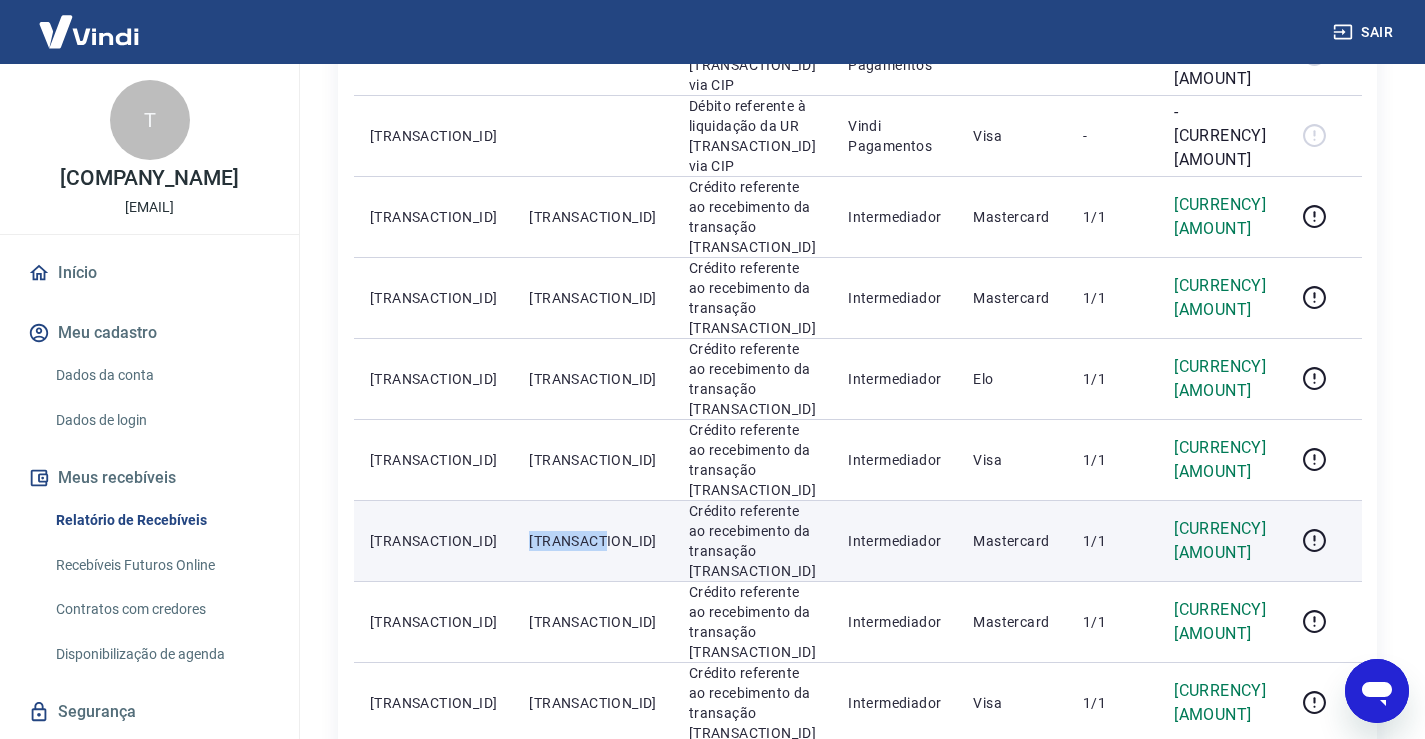 drag, startPoint x: 496, startPoint y: 325, endPoint x: 571, endPoint y: 324, distance: 75.00667 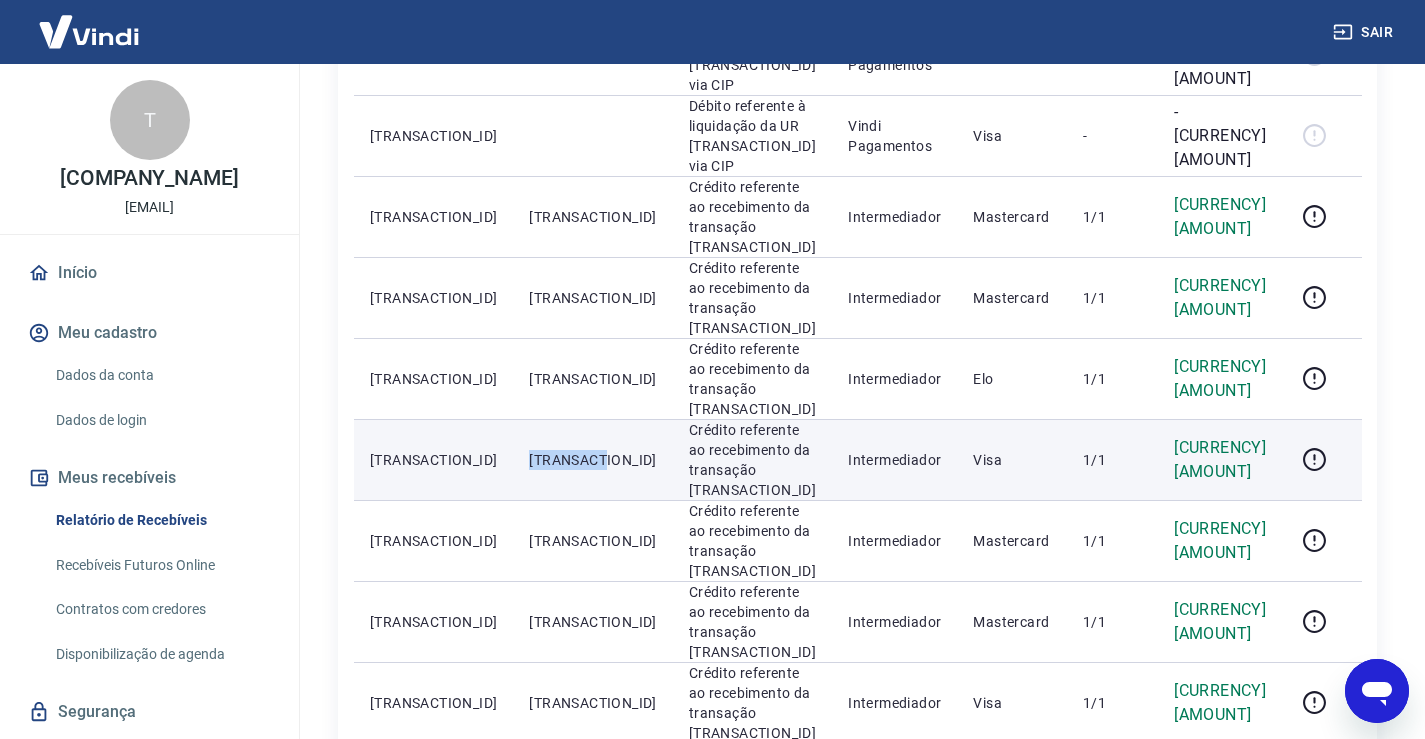 drag, startPoint x: 495, startPoint y: 262, endPoint x: 574, endPoint y: 256, distance: 79.22752 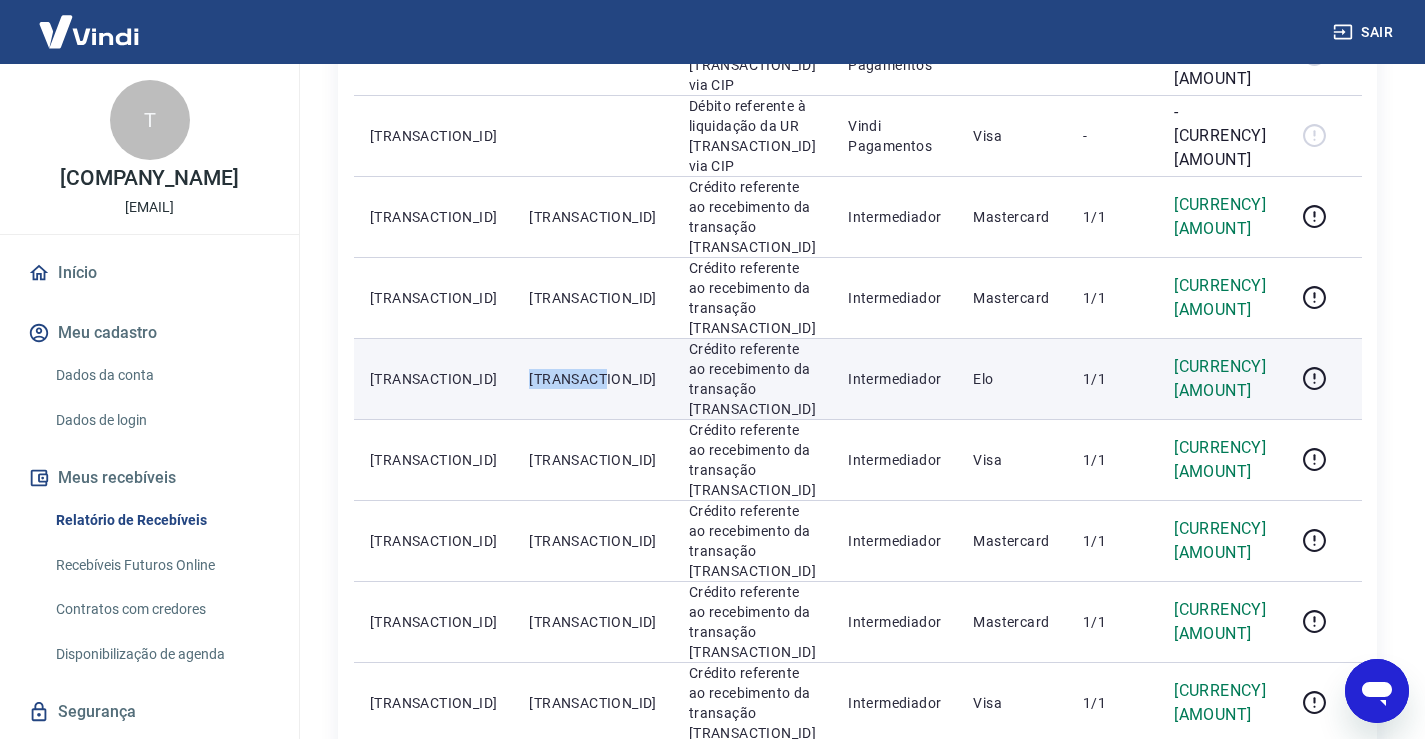 drag, startPoint x: 495, startPoint y: 197, endPoint x: 577, endPoint y: 203, distance: 82.219215 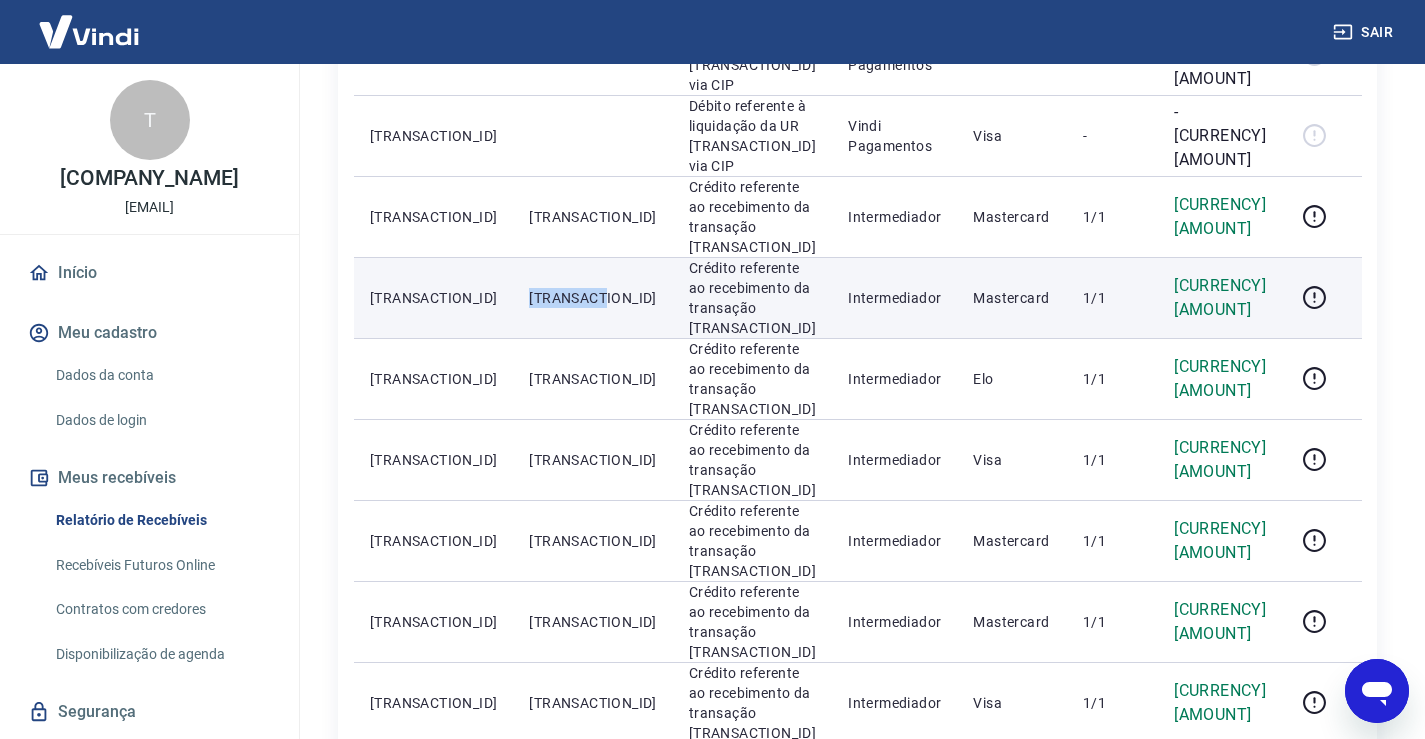 drag, startPoint x: 496, startPoint y: 134, endPoint x: 573, endPoint y: 136, distance: 77.02597 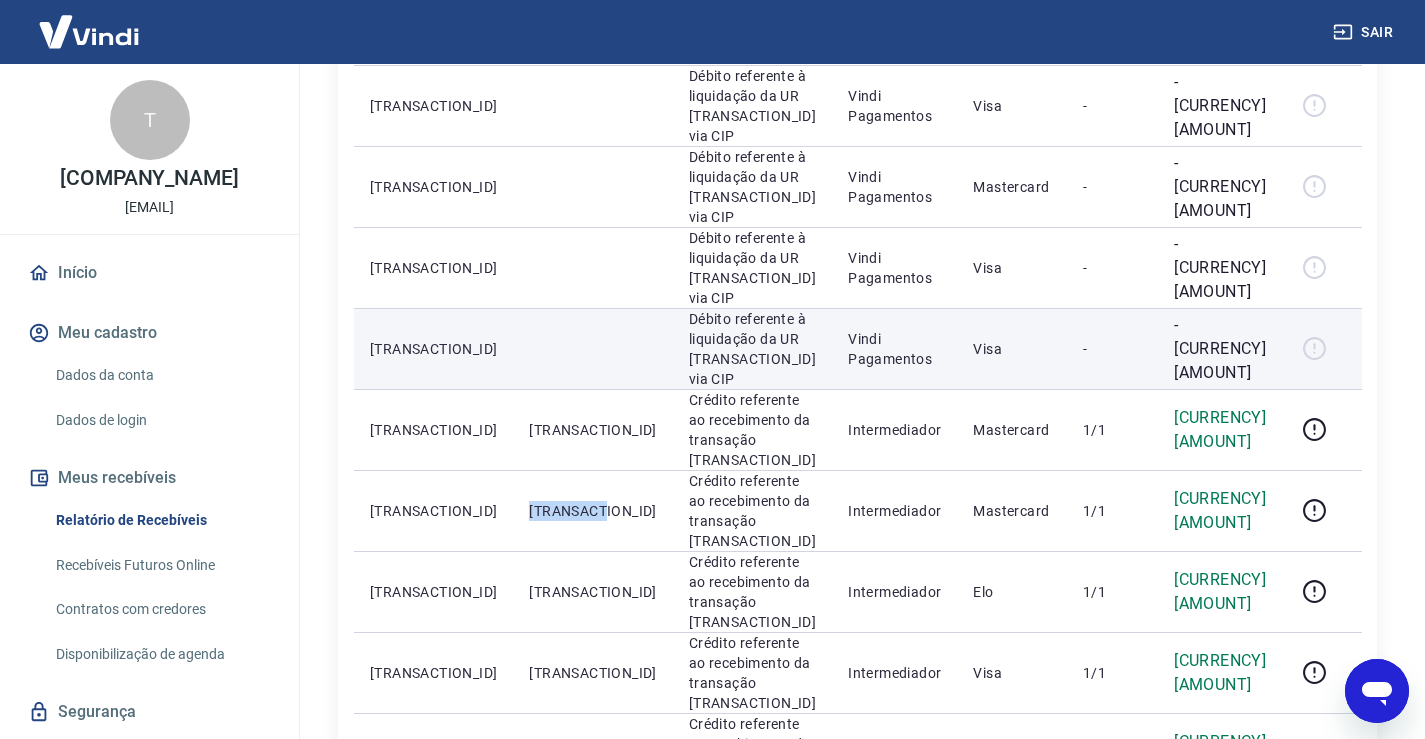 scroll, scrollTop: 776, scrollLeft: 0, axis: vertical 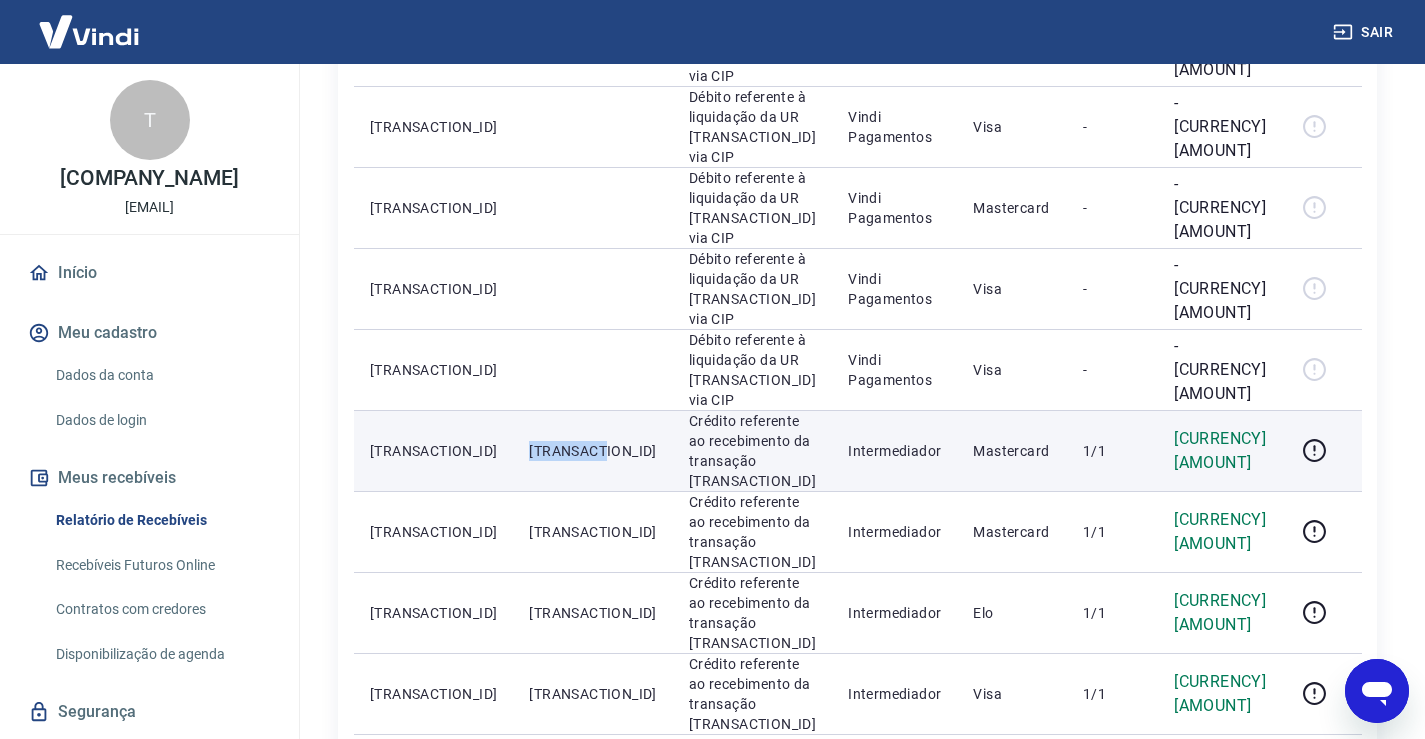 drag, startPoint x: 497, startPoint y: 304, endPoint x: 575, endPoint y: 305, distance: 78.00641 